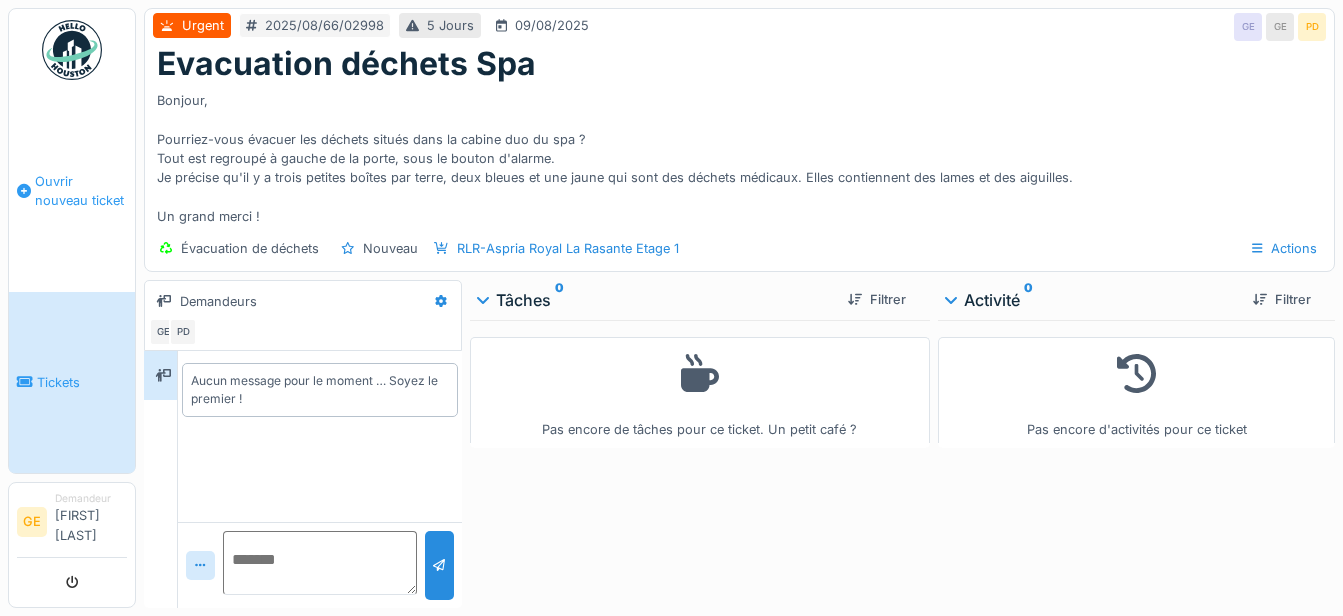 scroll, scrollTop: 0, scrollLeft: 0, axis: both 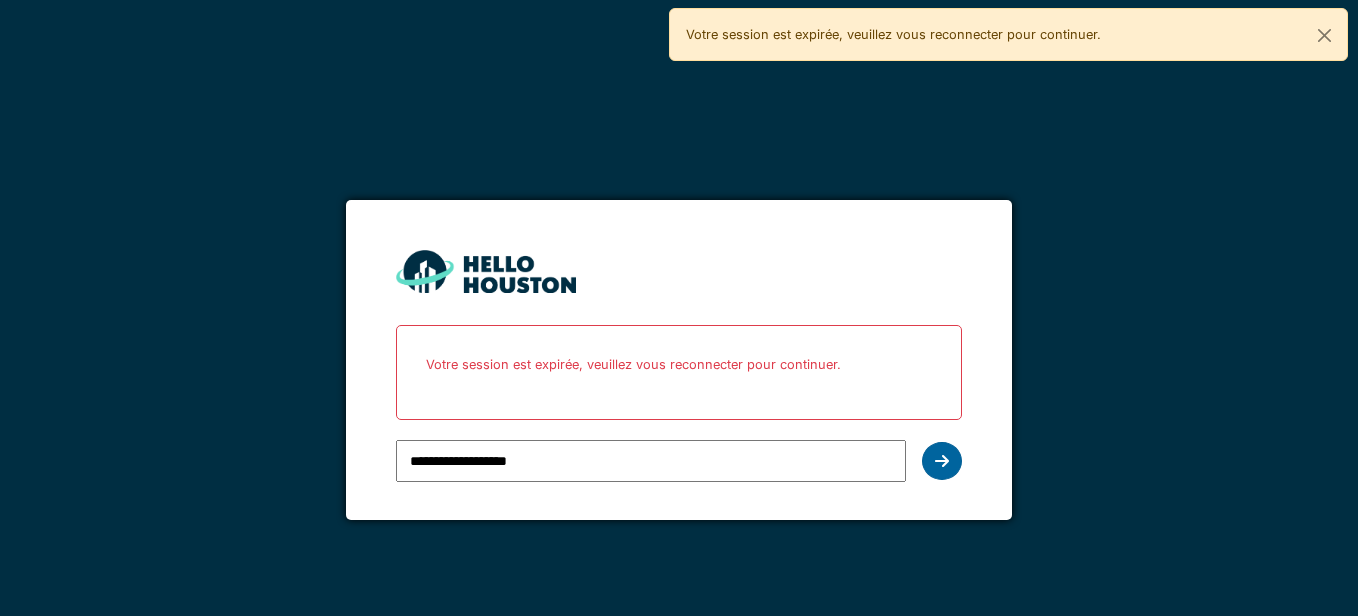 click at bounding box center [942, 461] 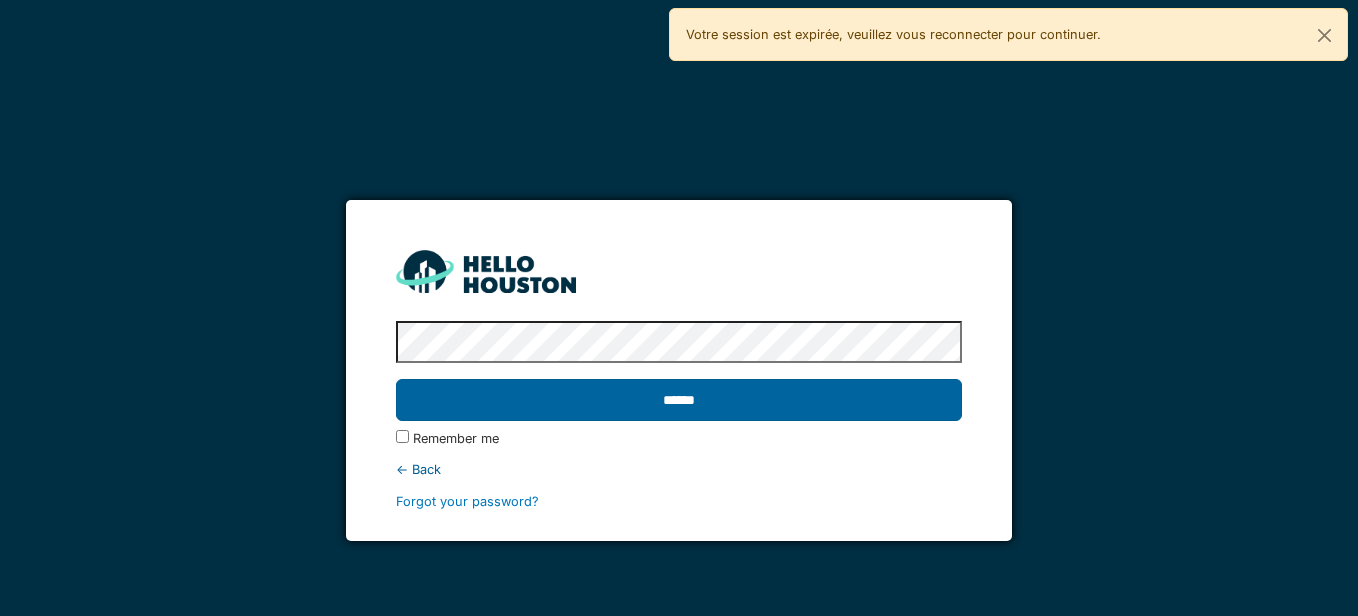 click on "******" at bounding box center (679, 400) 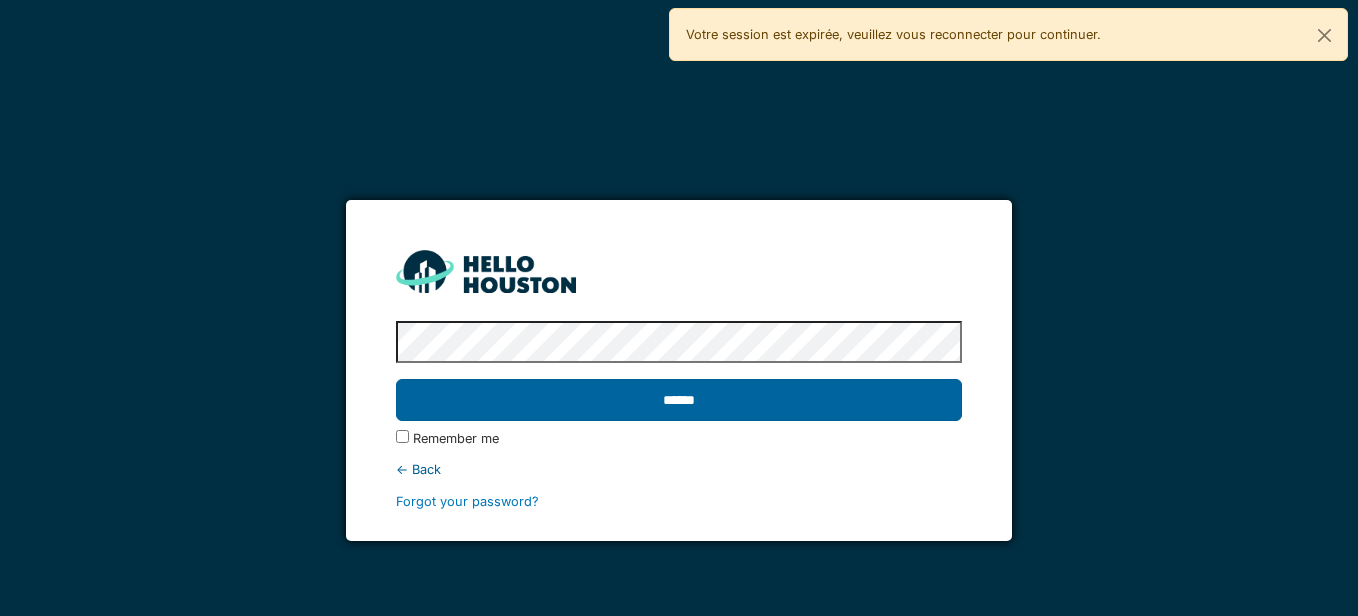 click on "******" at bounding box center (679, 400) 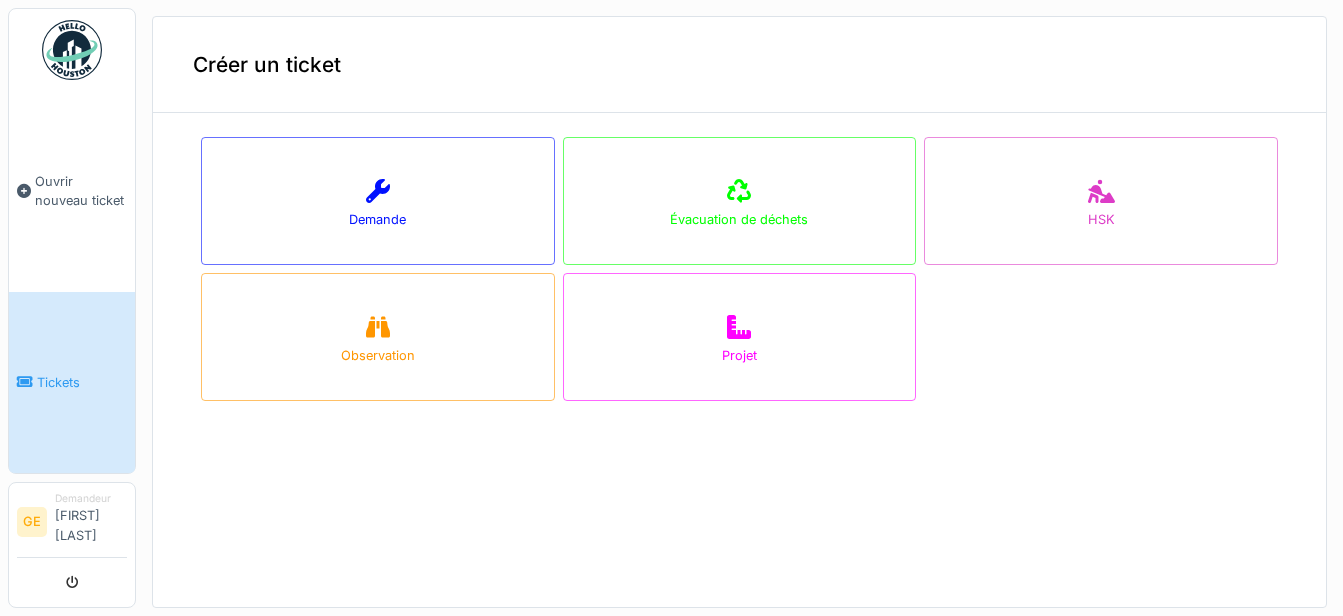 scroll, scrollTop: 0, scrollLeft: 0, axis: both 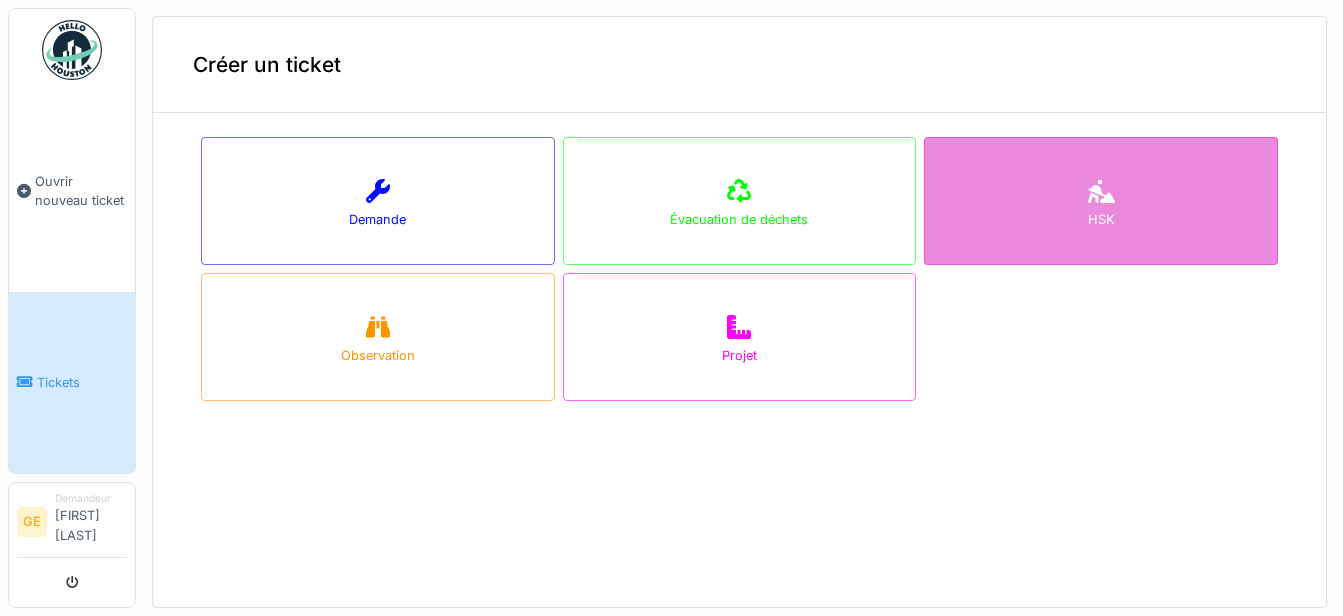 click on "HSK" at bounding box center [1101, 219] 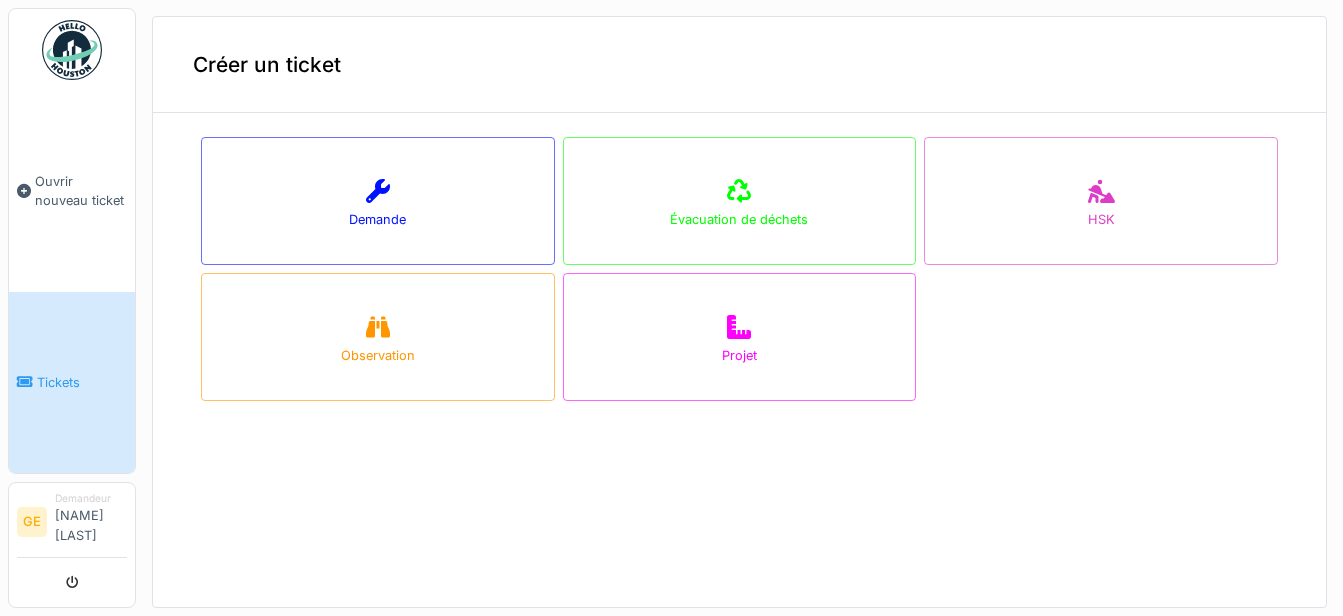 scroll, scrollTop: 0, scrollLeft: 0, axis: both 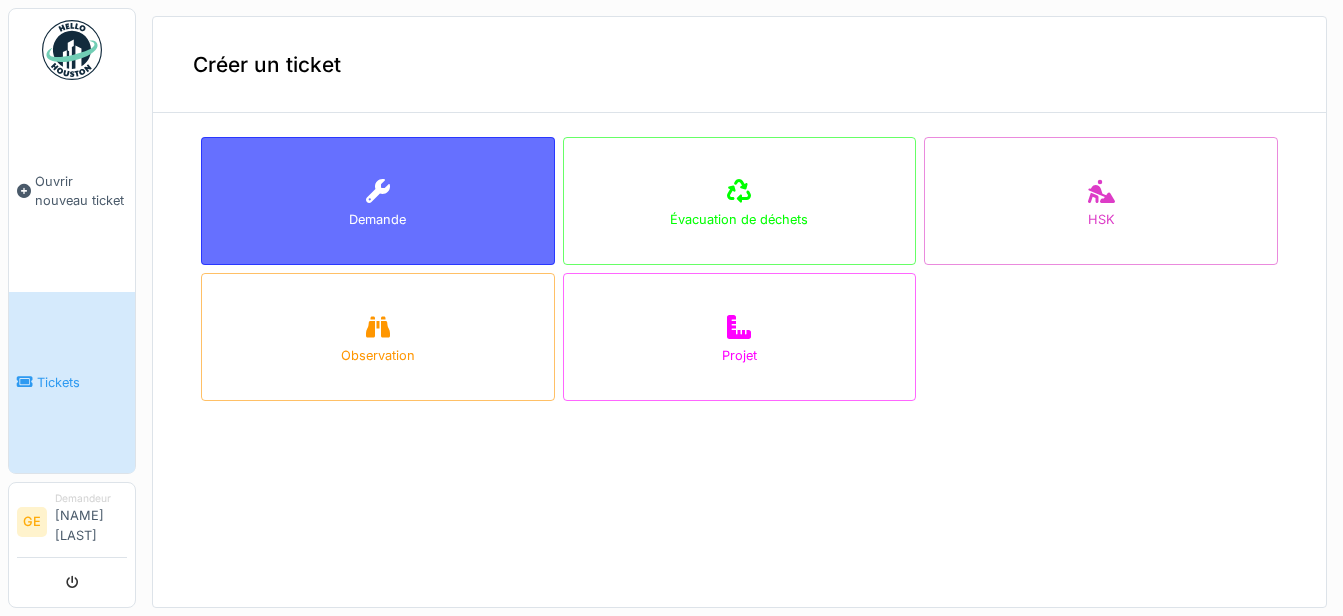 click on "Demande" at bounding box center (378, 201) 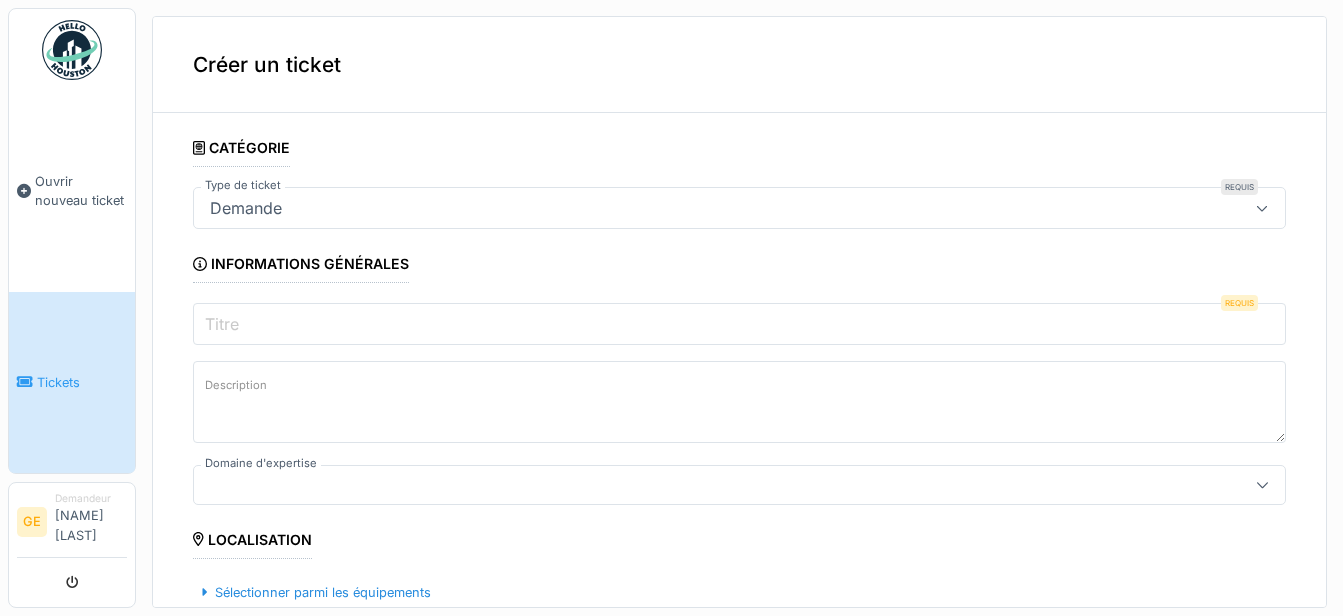 click on "Titre" at bounding box center (739, 324) 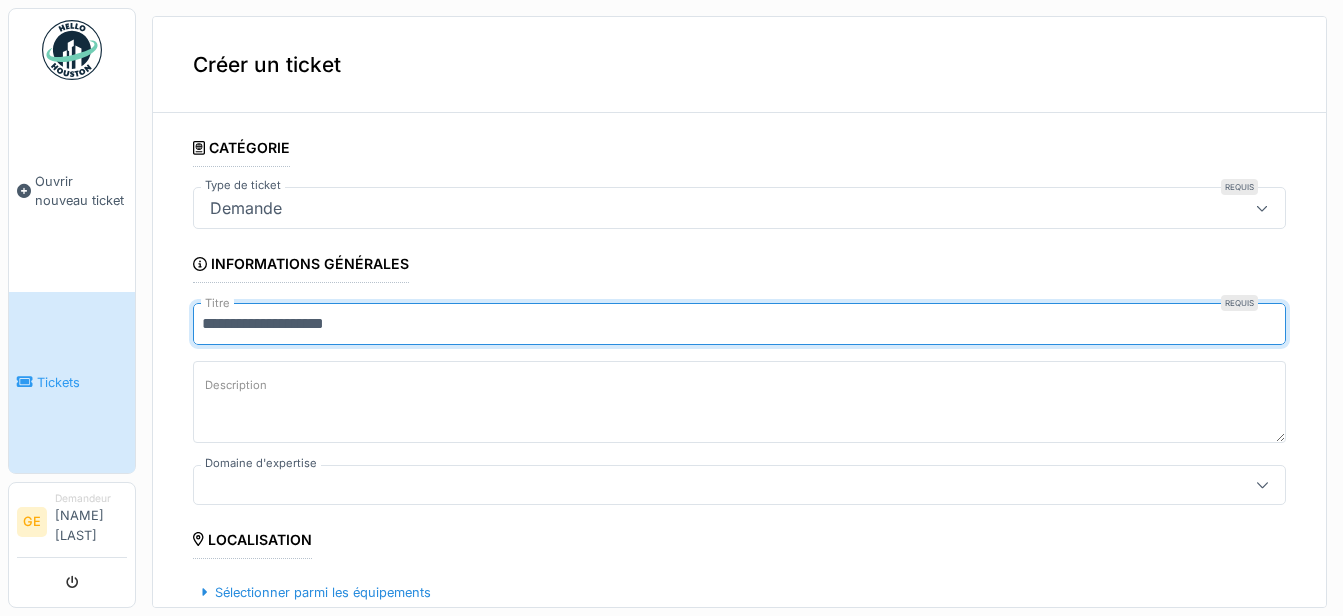 type on "**********" 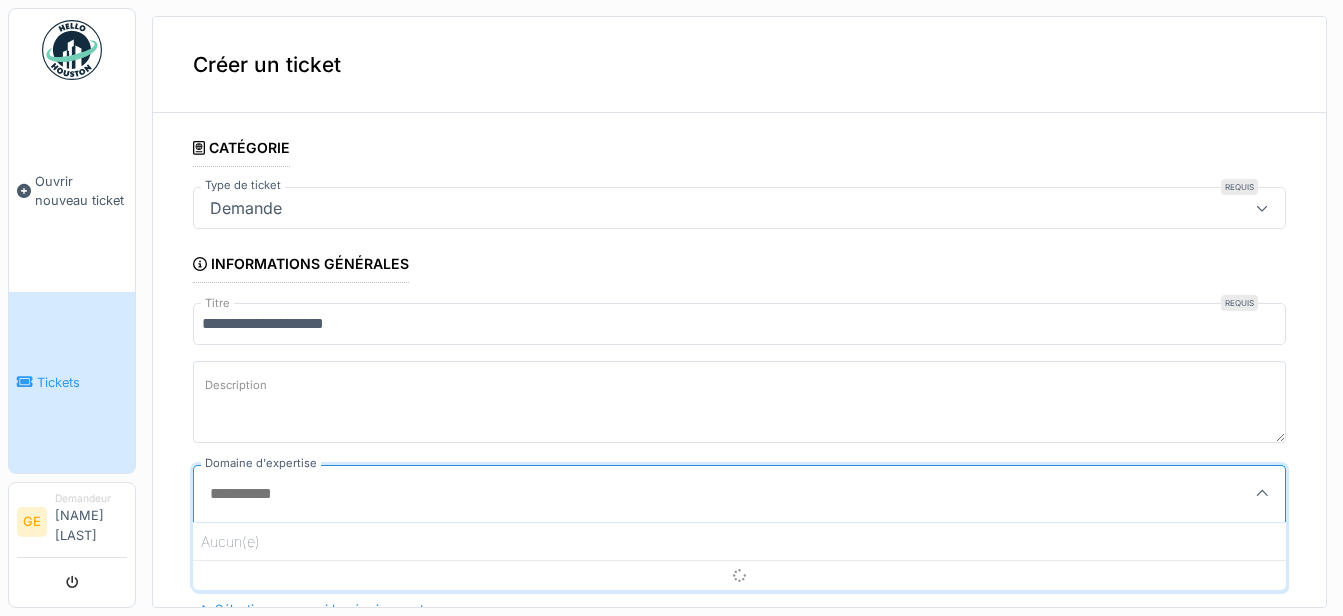 scroll, scrollTop: 4, scrollLeft: 0, axis: vertical 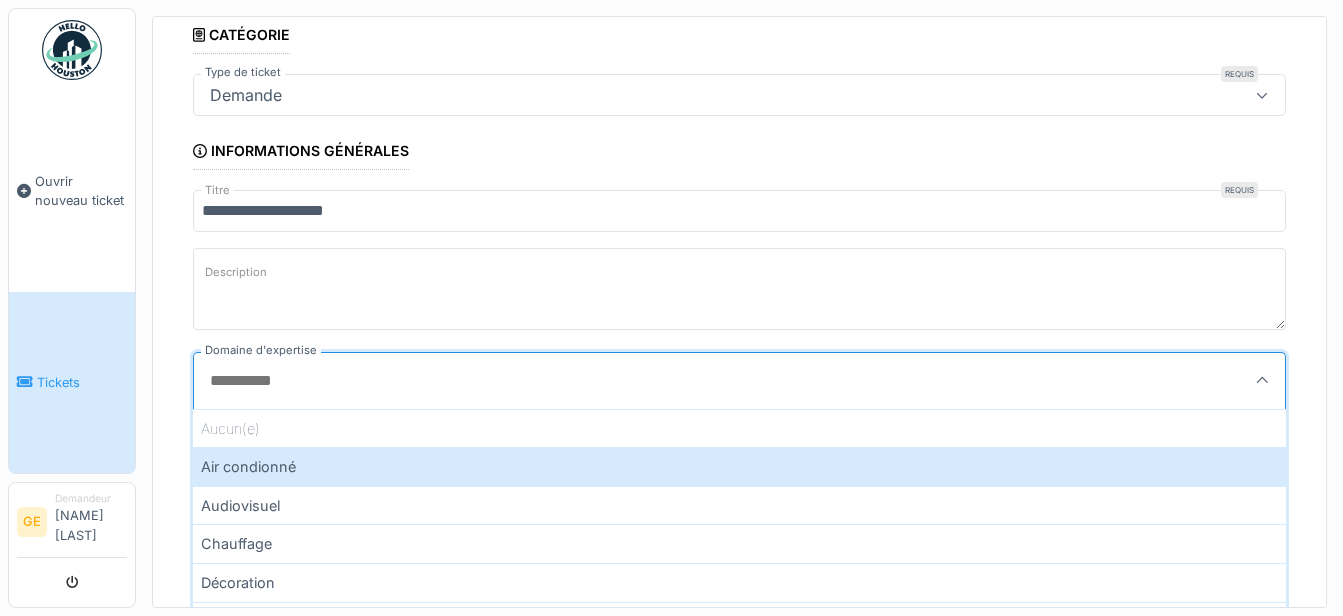 click on "Description" at bounding box center [739, 289] 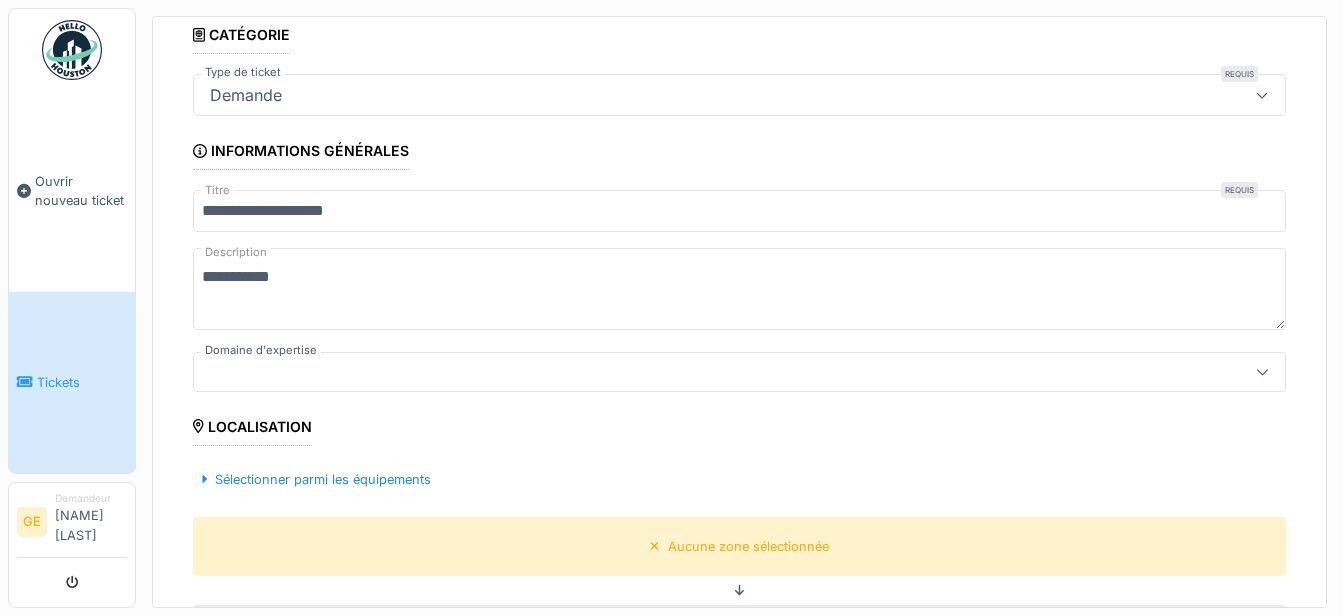 scroll, scrollTop: 0, scrollLeft: 0, axis: both 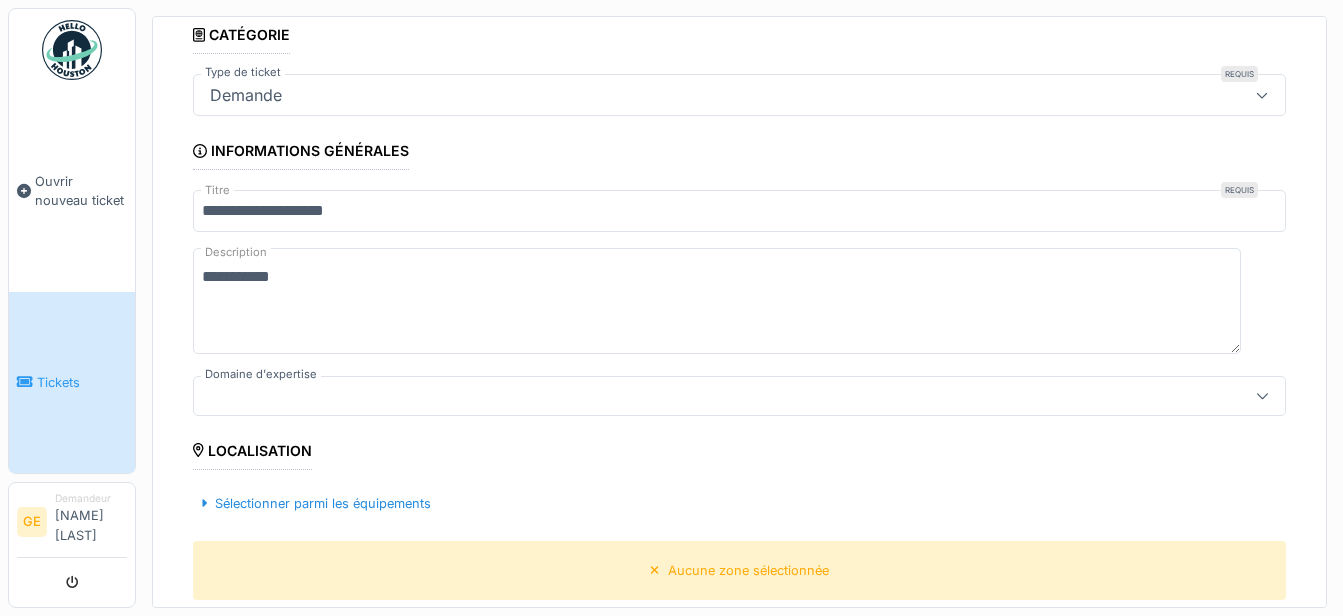 click on "*********" at bounding box center (717, 301) 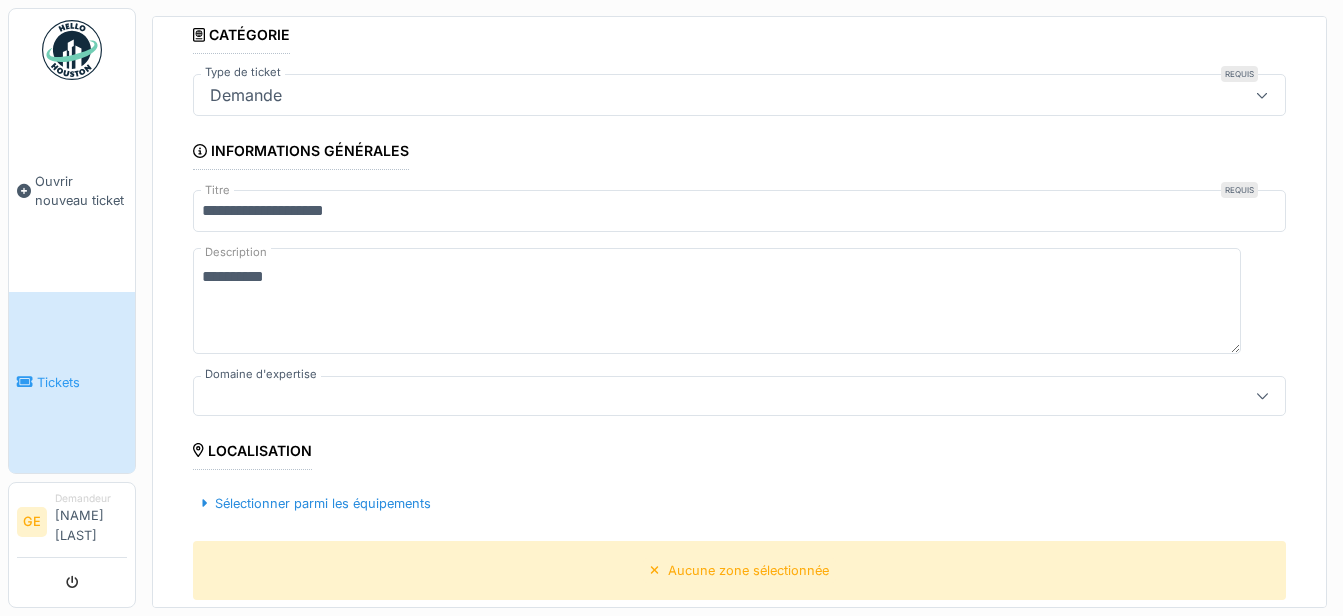click on "********" at bounding box center [717, 301] 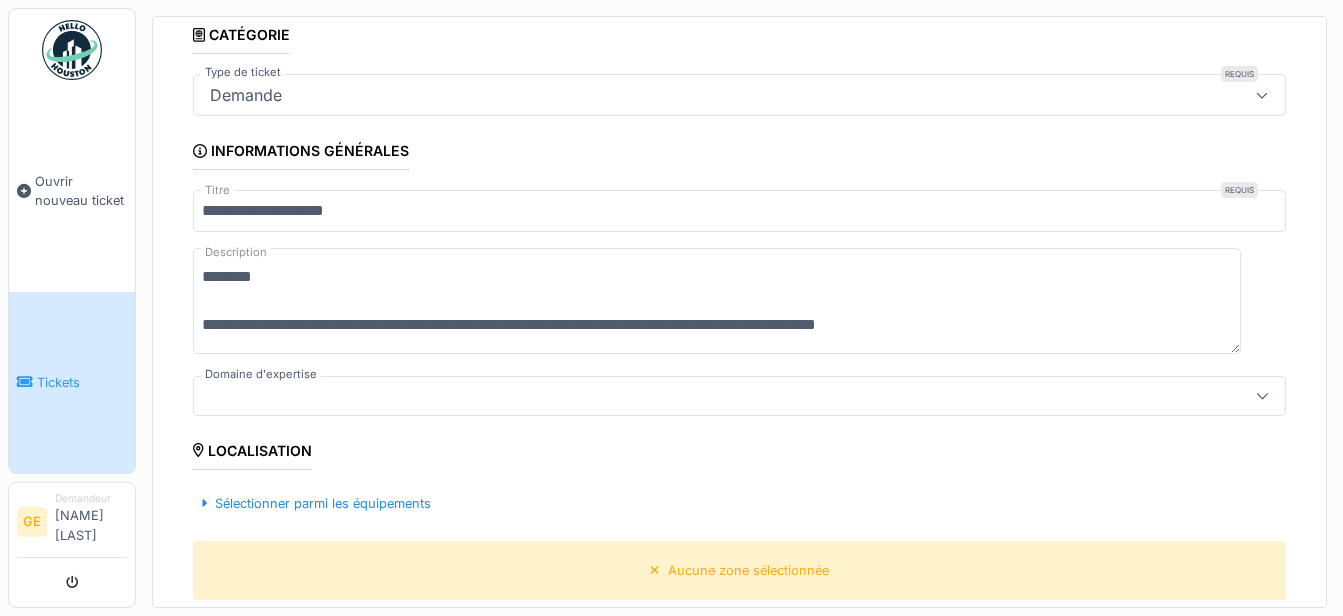 scroll, scrollTop: 0, scrollLeft: 0, axis: both 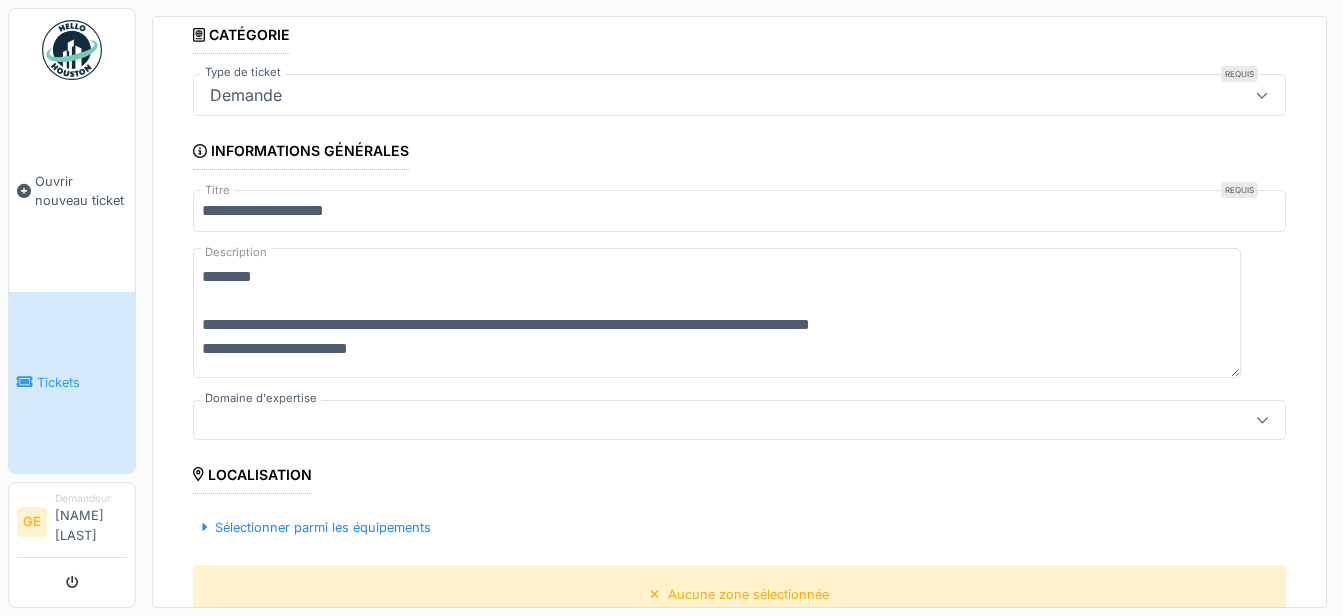 drag, startPoint x: 360, startPoint y: 351, endPoint x: 327, endPoint y: 351, distance: 33 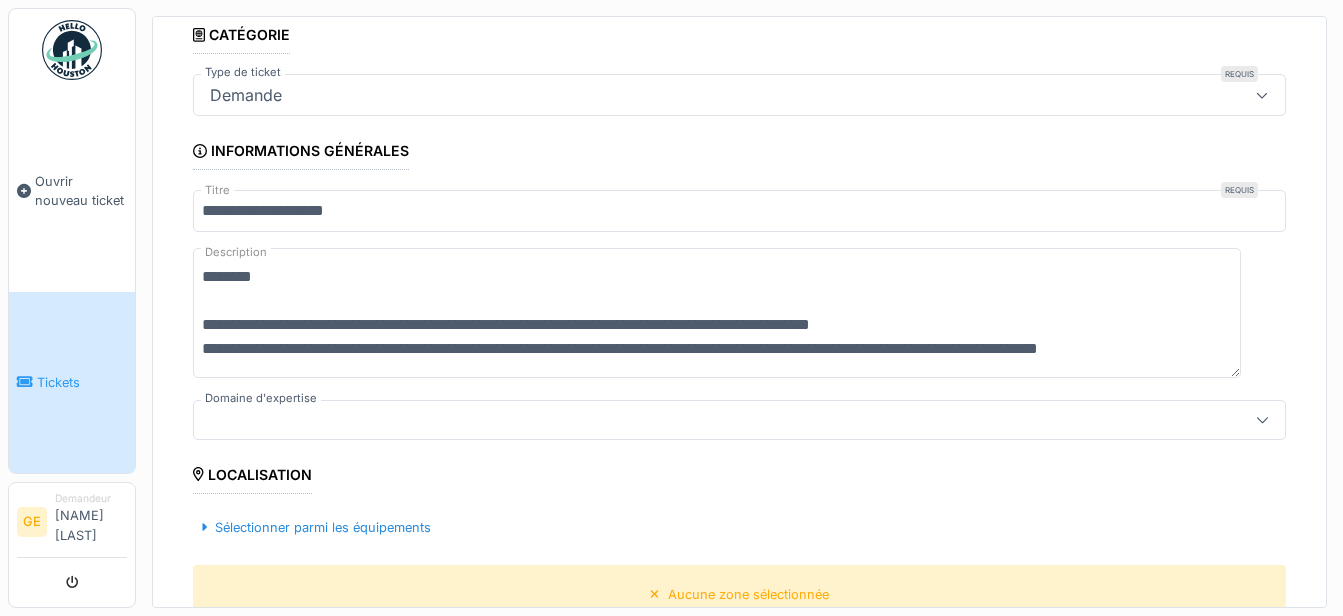 scroll, scrollTop: 7, scrollLeft: 0, axis: vertical 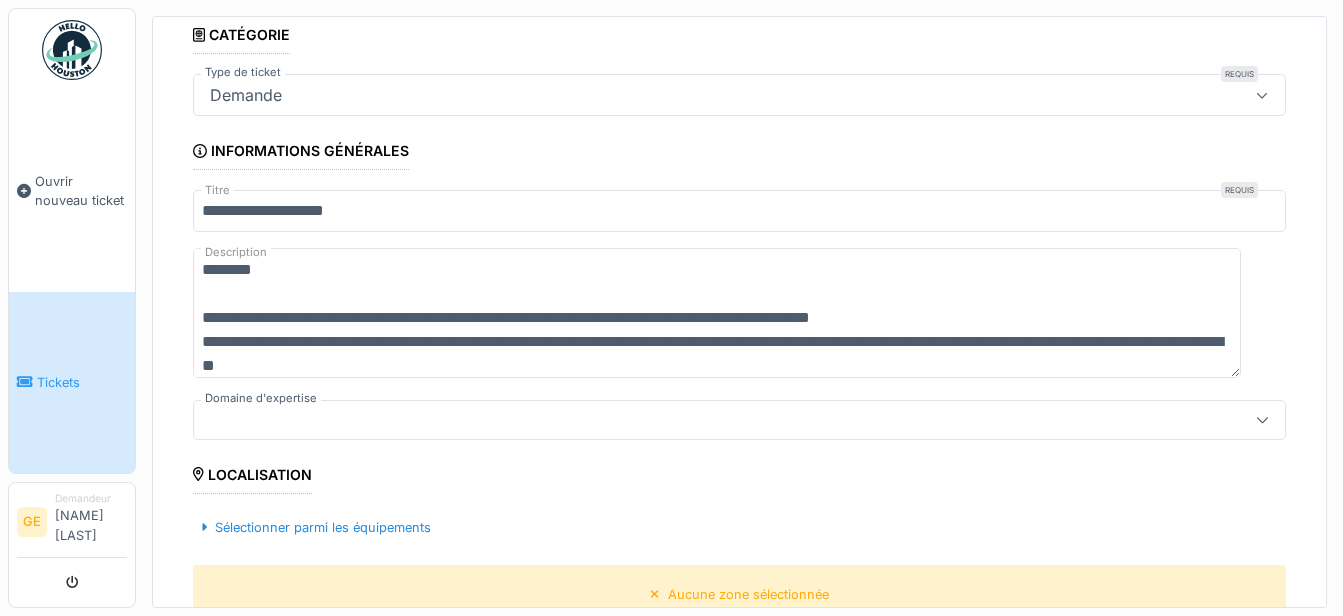 click on "**********" at bounding box center [717, 313] 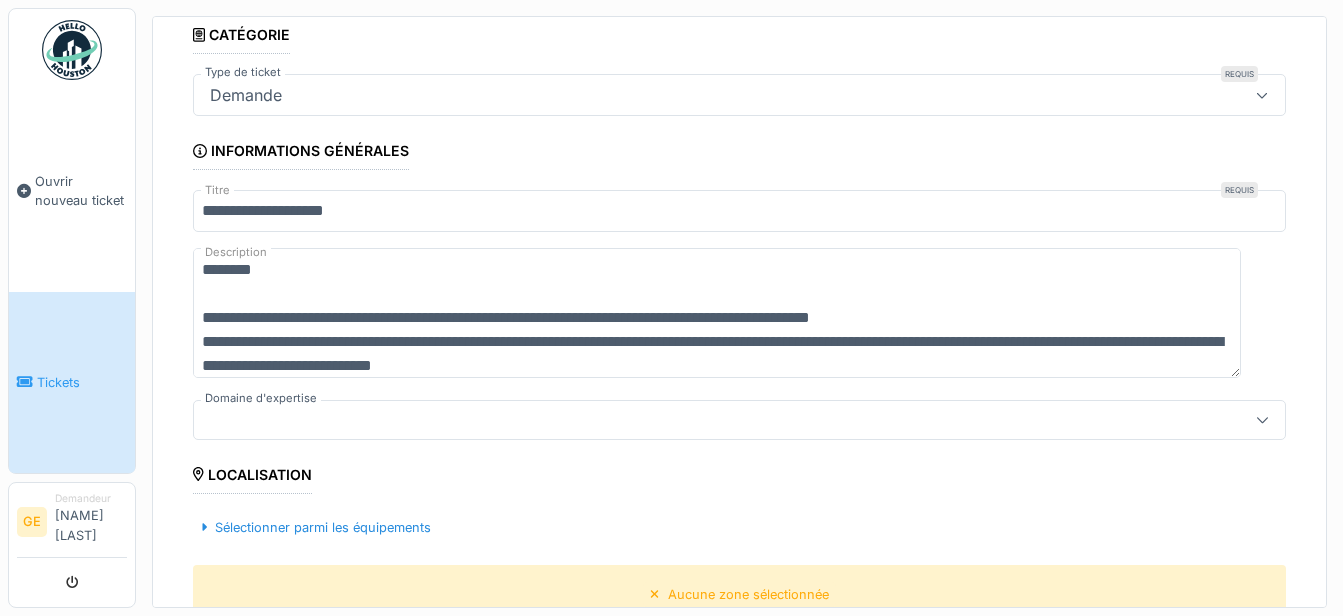 scroll, scrollTop: 24, scrollLeft: 0, axis: vertical 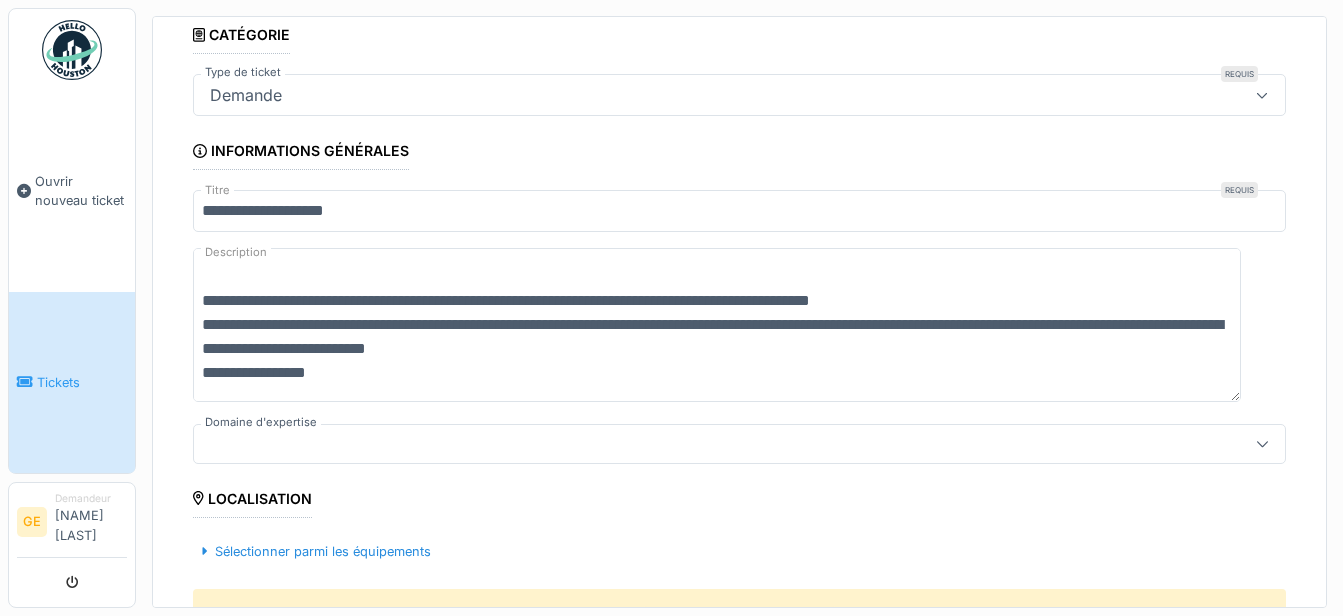 type on "**********" 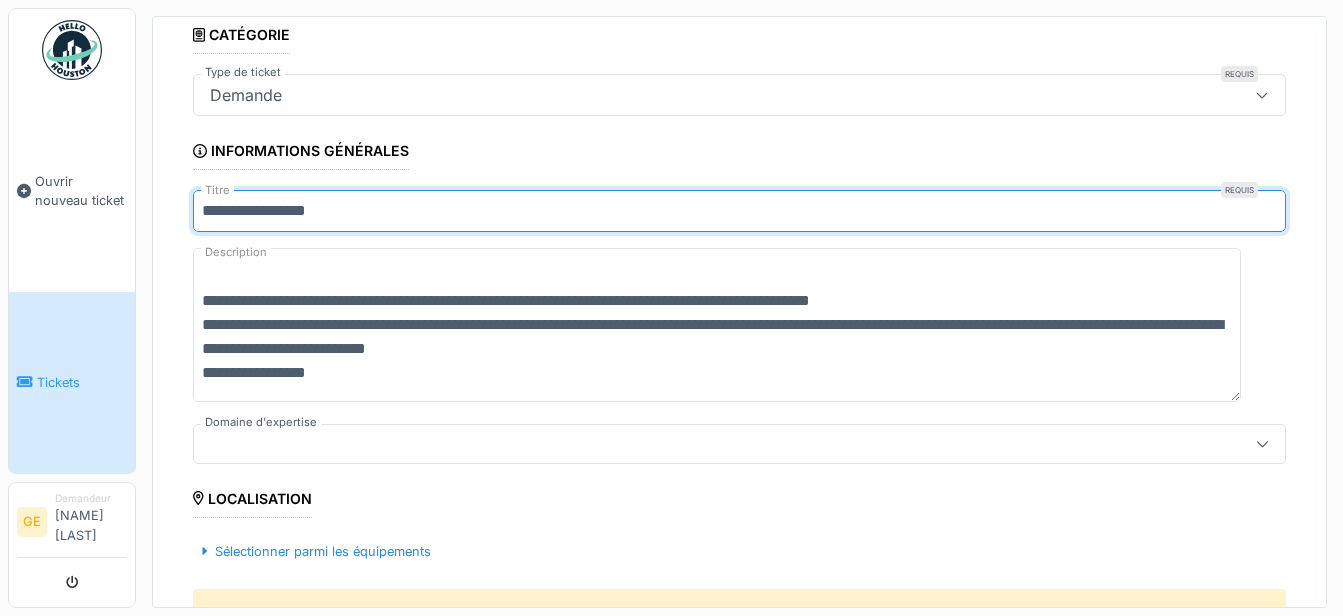type on "**********" 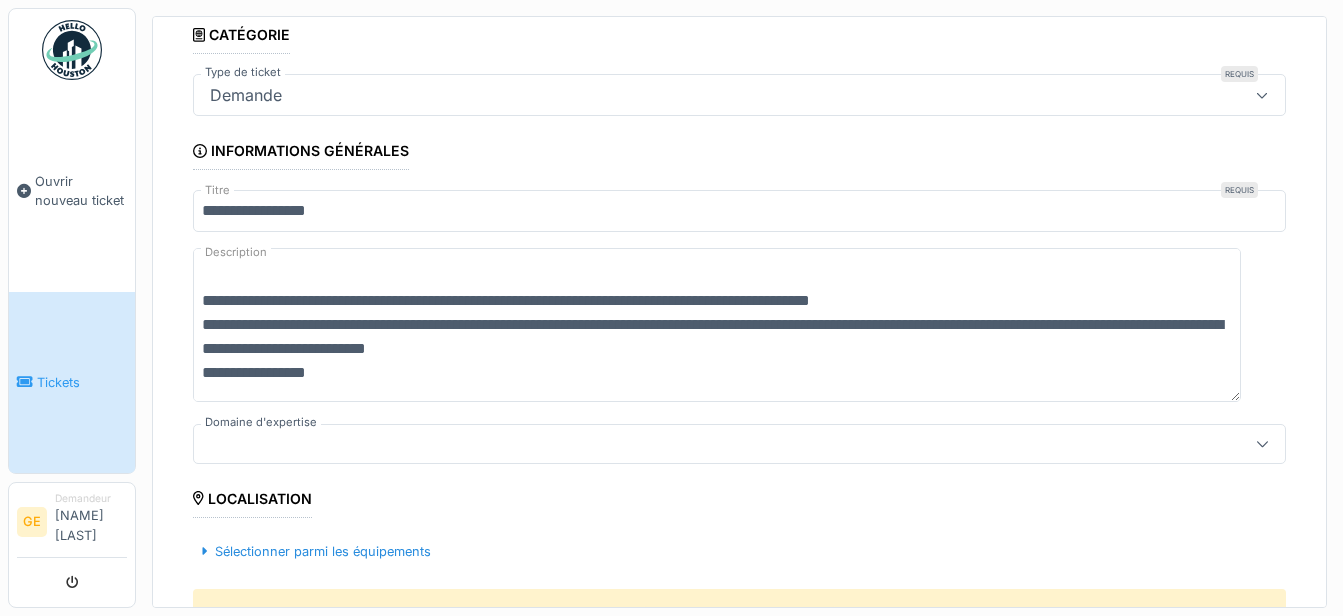 click on "**********" at bounding box center (717, 325) 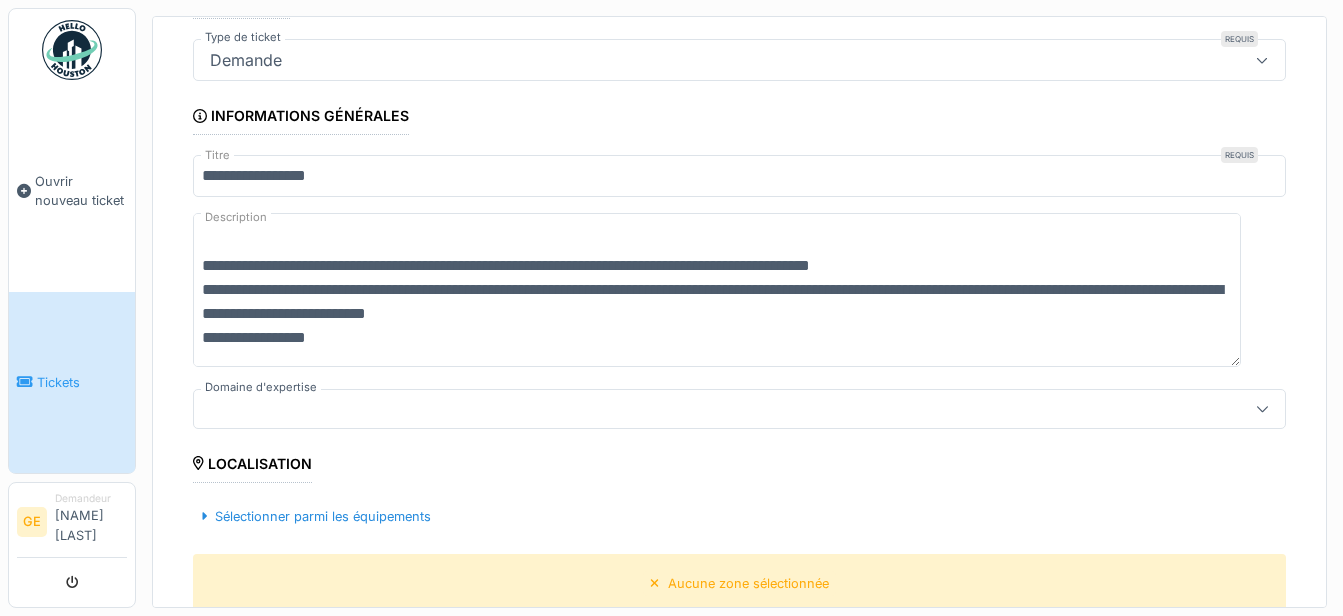scroll, scrollTop: 149, scrollLeft: 0, axis: vertical 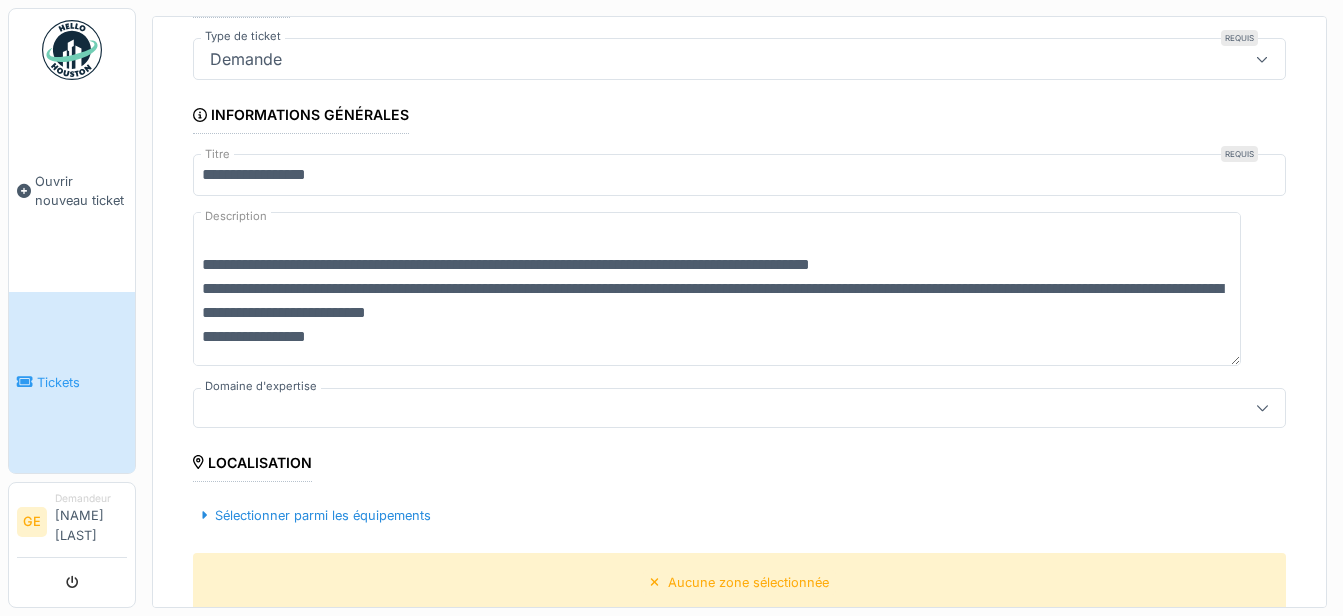 click on "**********" at bounding box center [717, 289] 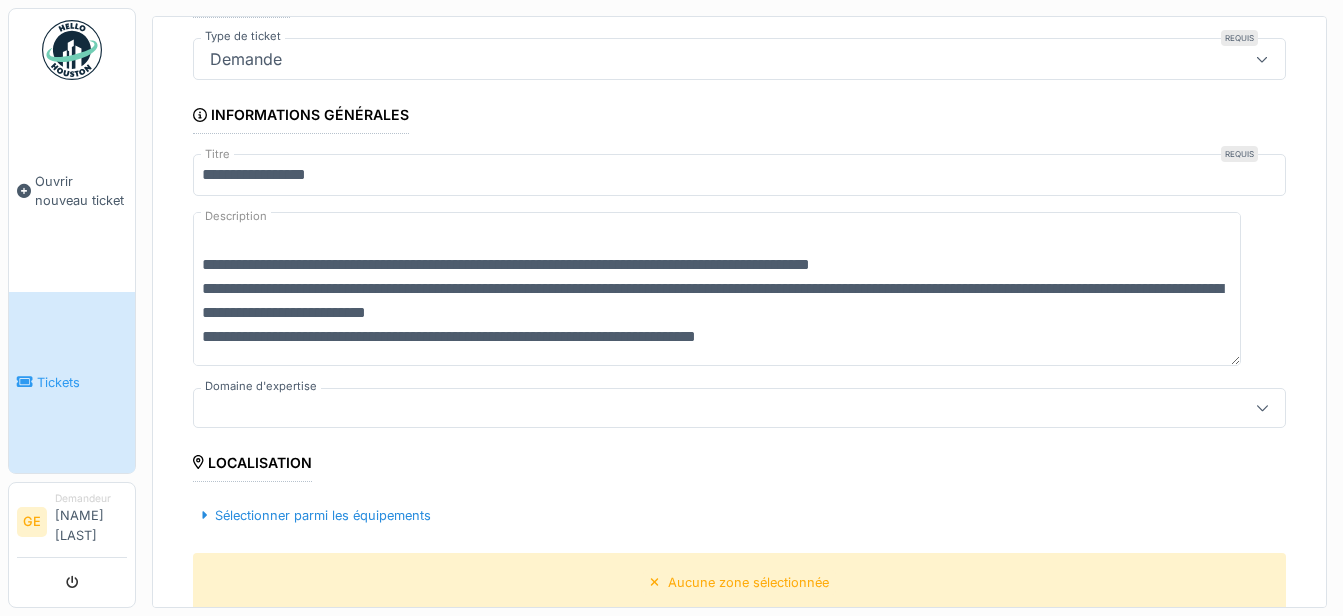 click on "**********" at bounding box center (717, 289) 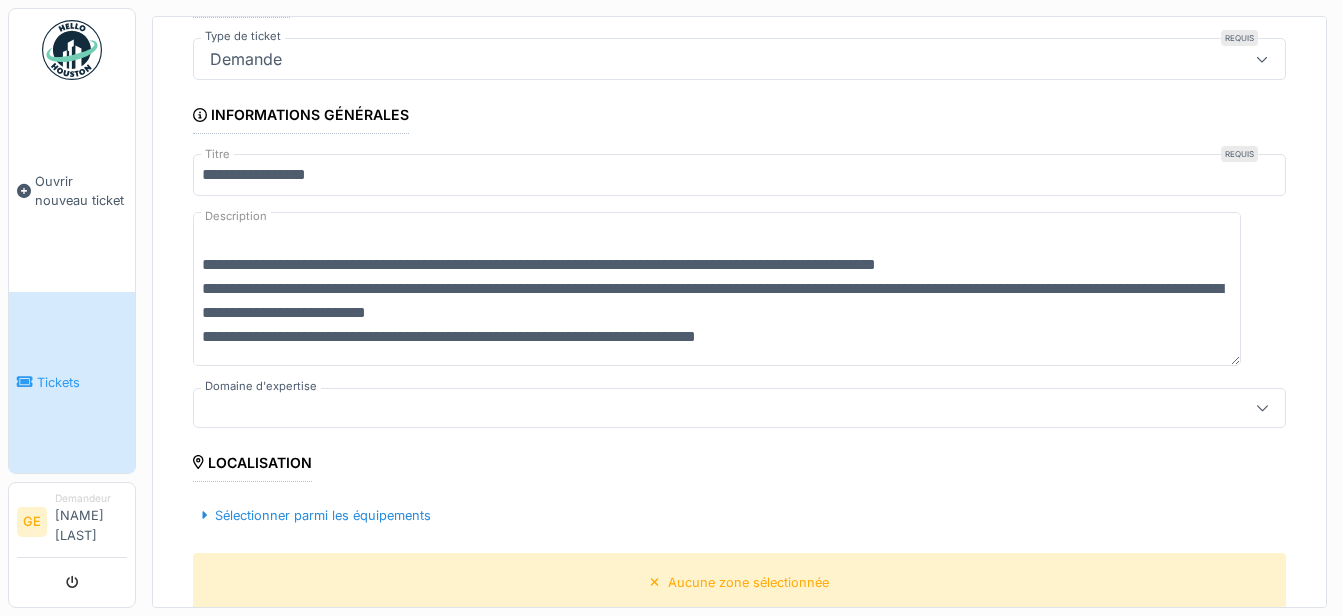click on "**********" at bounding box center (717, 289) 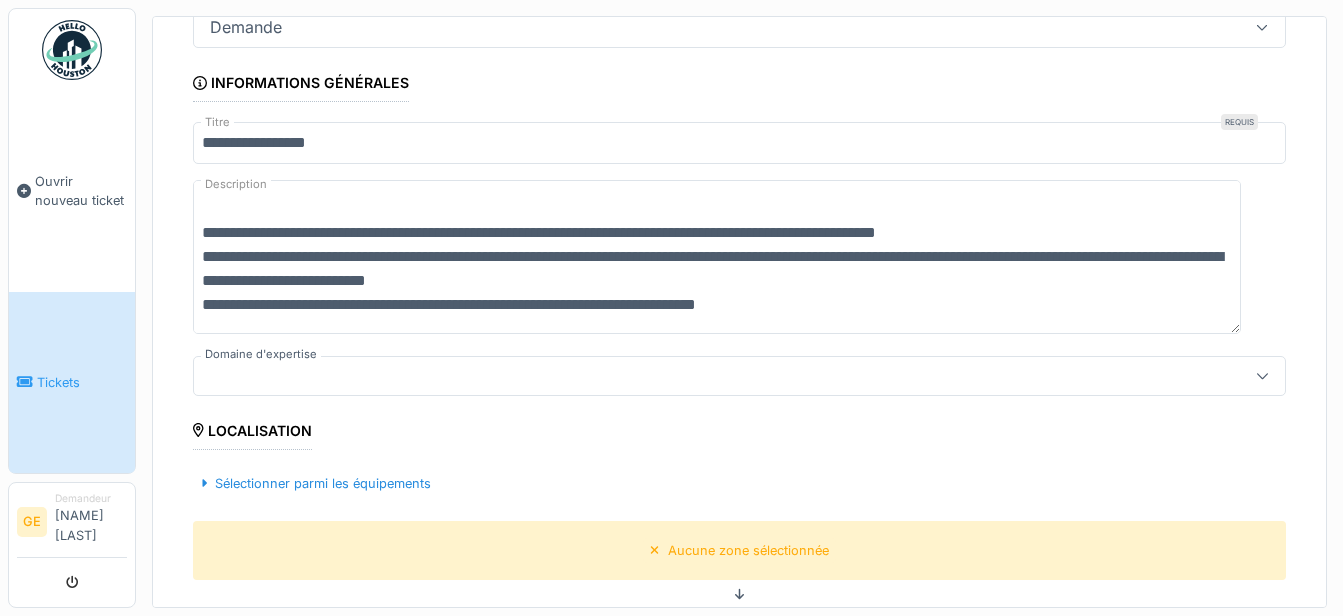scroll, scrollTop: 184, scrollLeft: 0, axis: vertical 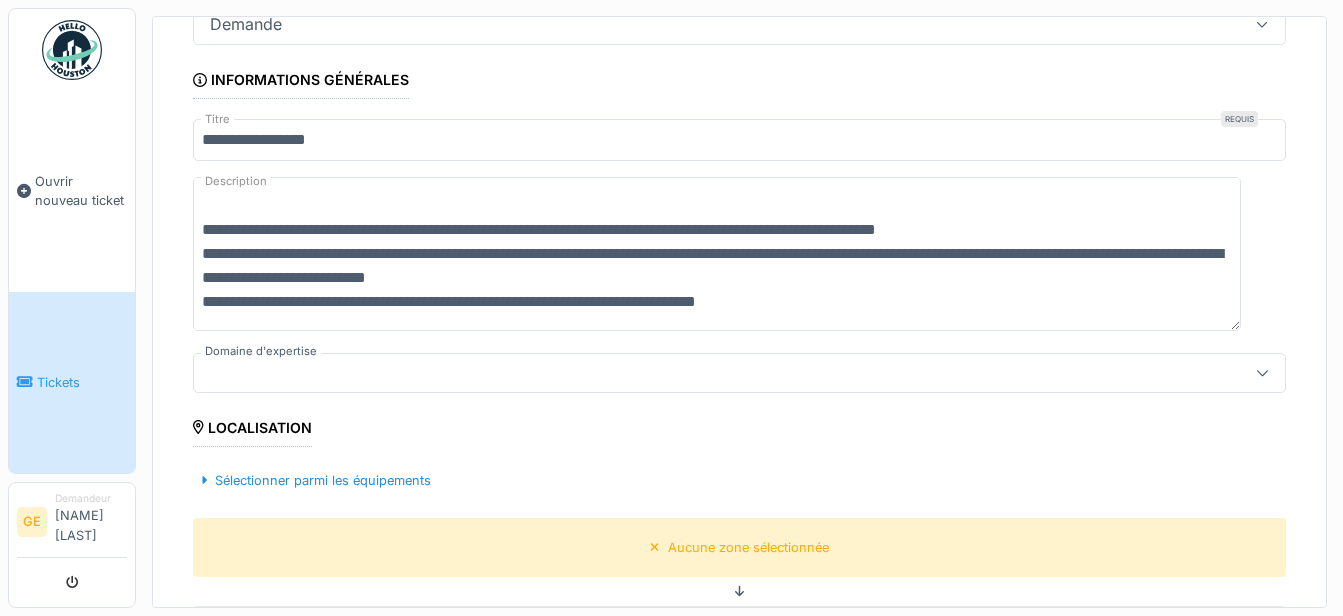click on "**********" at bounding box center (717, 254) 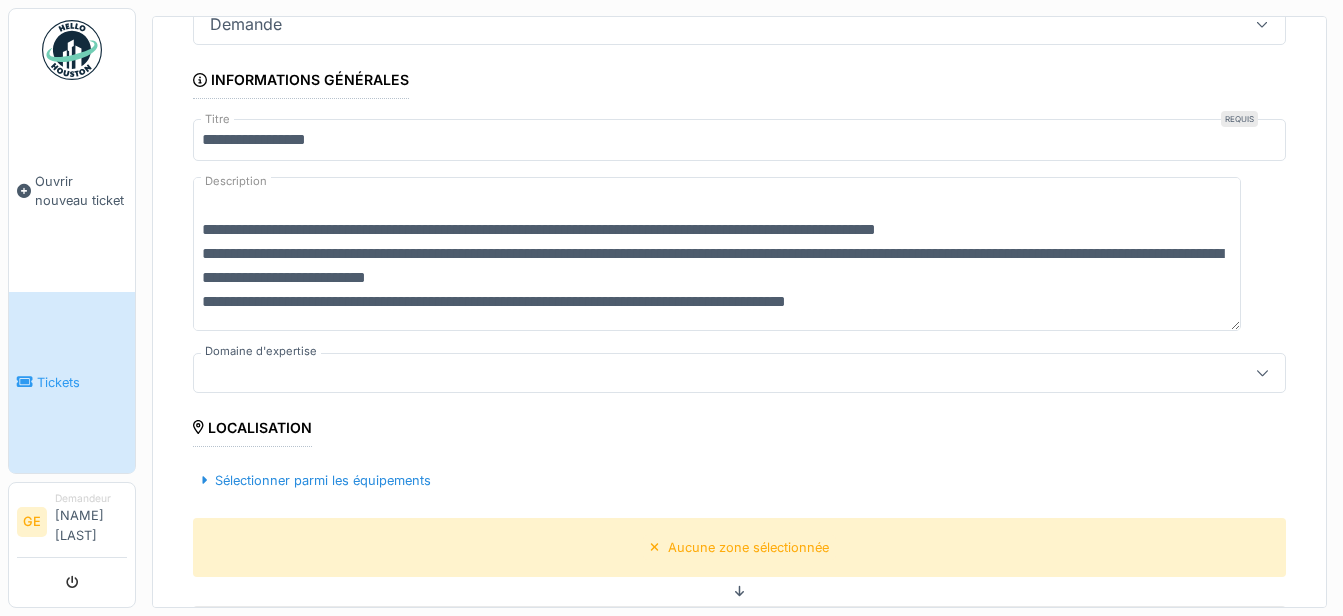 click on "**********" at bounding box center [717, 254] 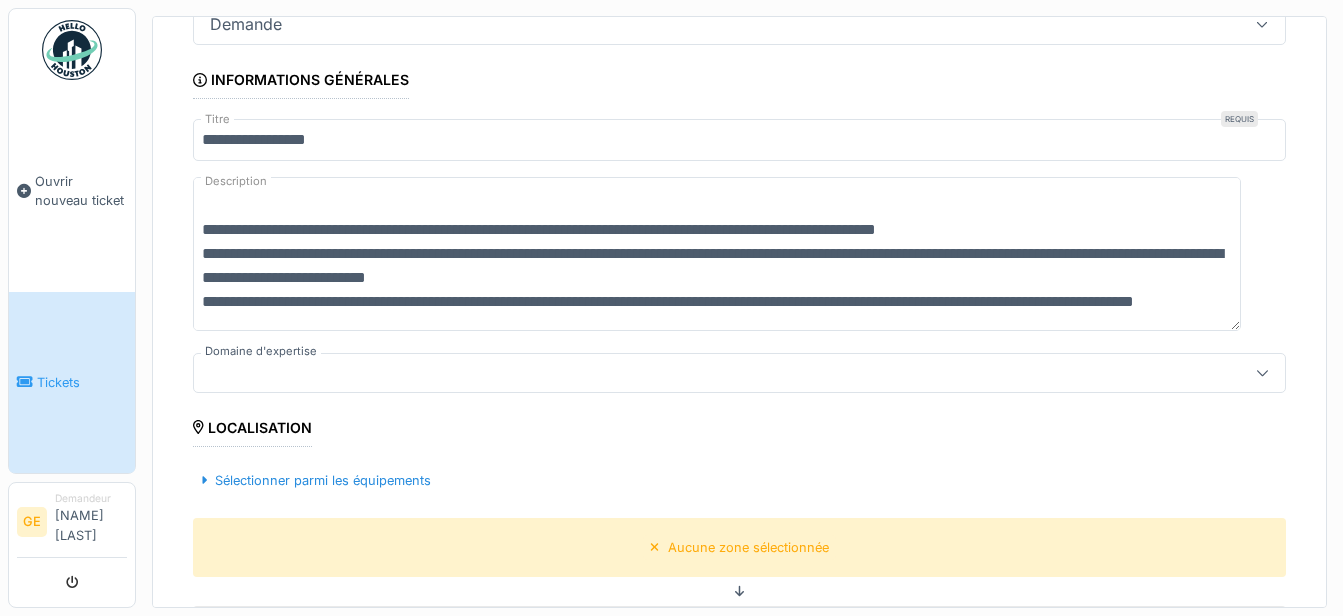 scroll, scrollTop: 48, scrollLeft: 0, axis: vertical 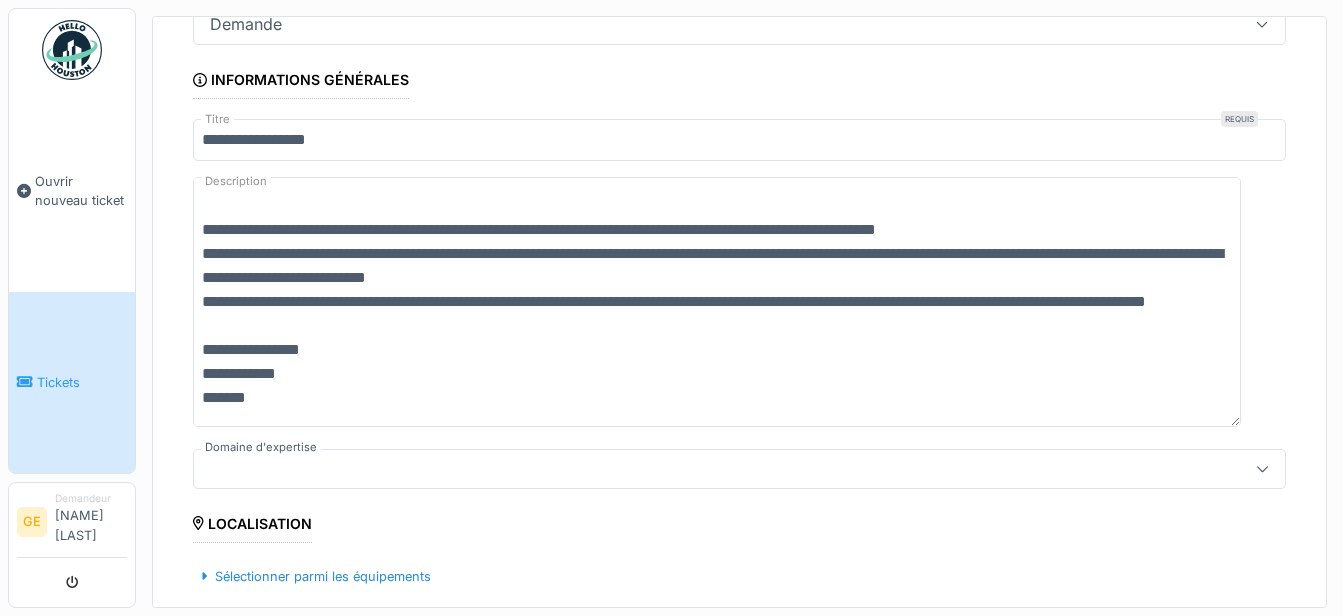 click on "**********" at bounding box center (717, 302) 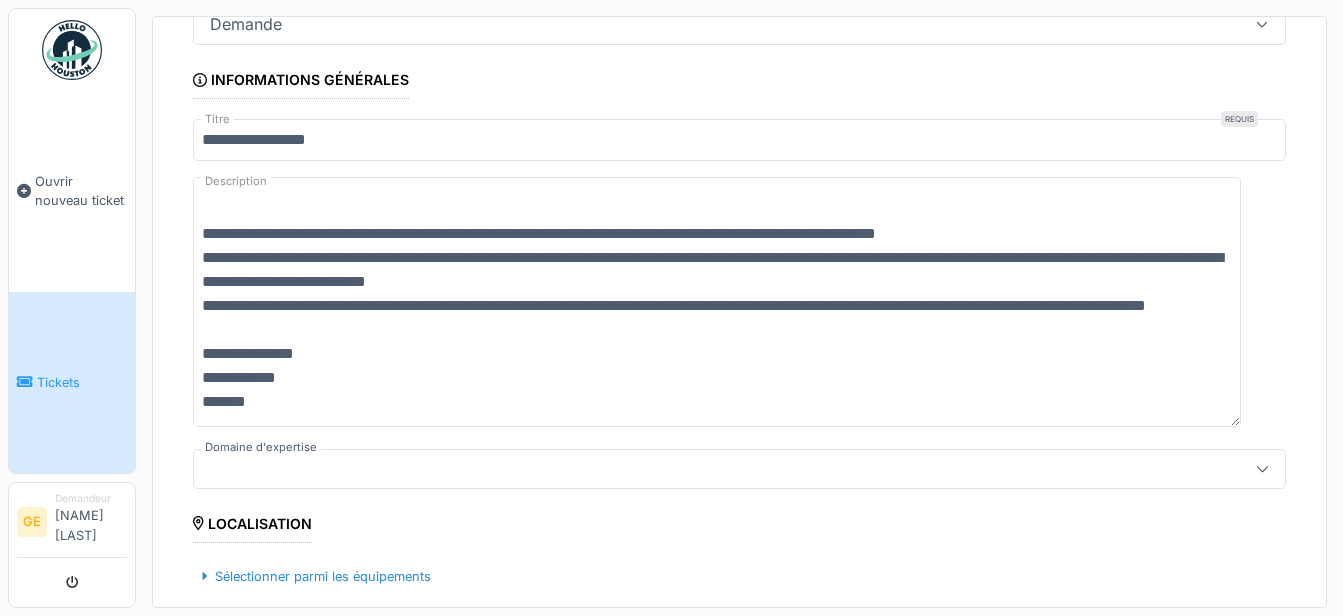 scroll, scrollTop: 0, scrollLeft: 0, axis: both 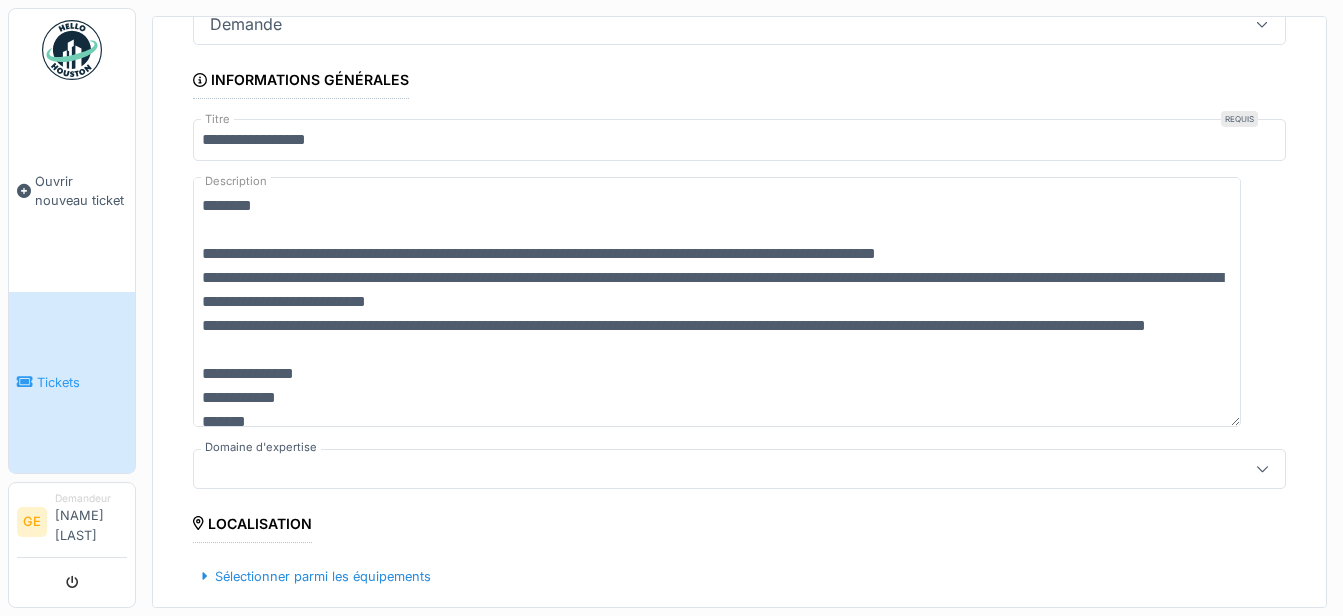 click on "**********" at bounding box center [717, 302] 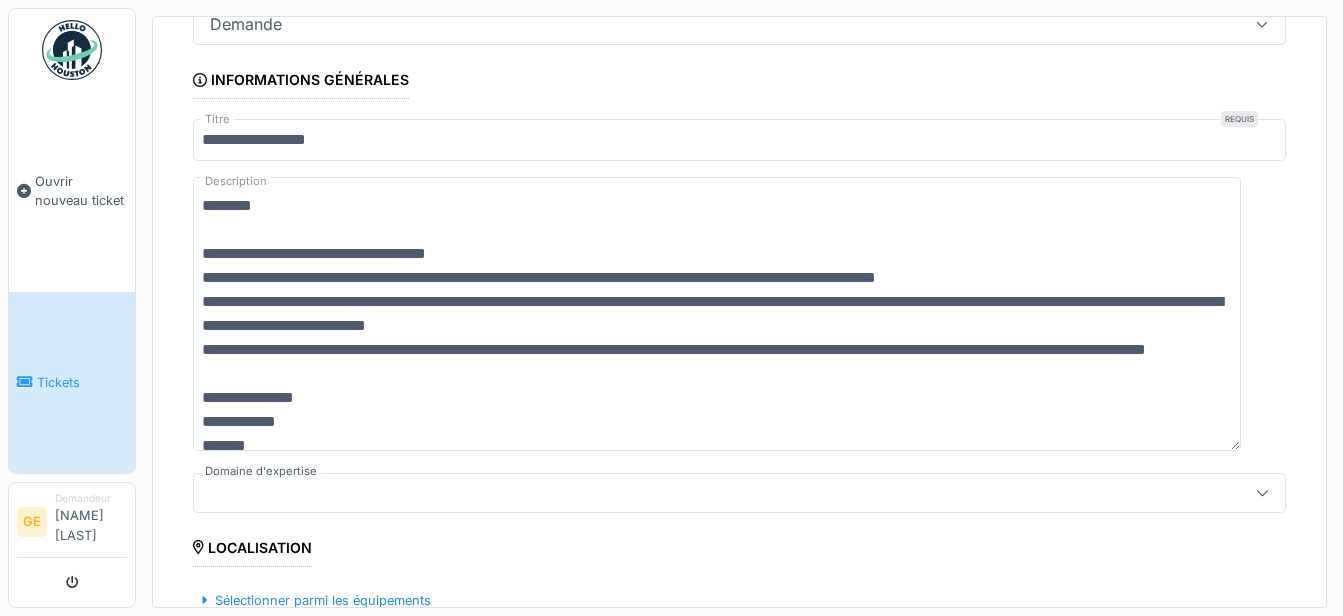 click on "**********" at bounding box center (717, 314) 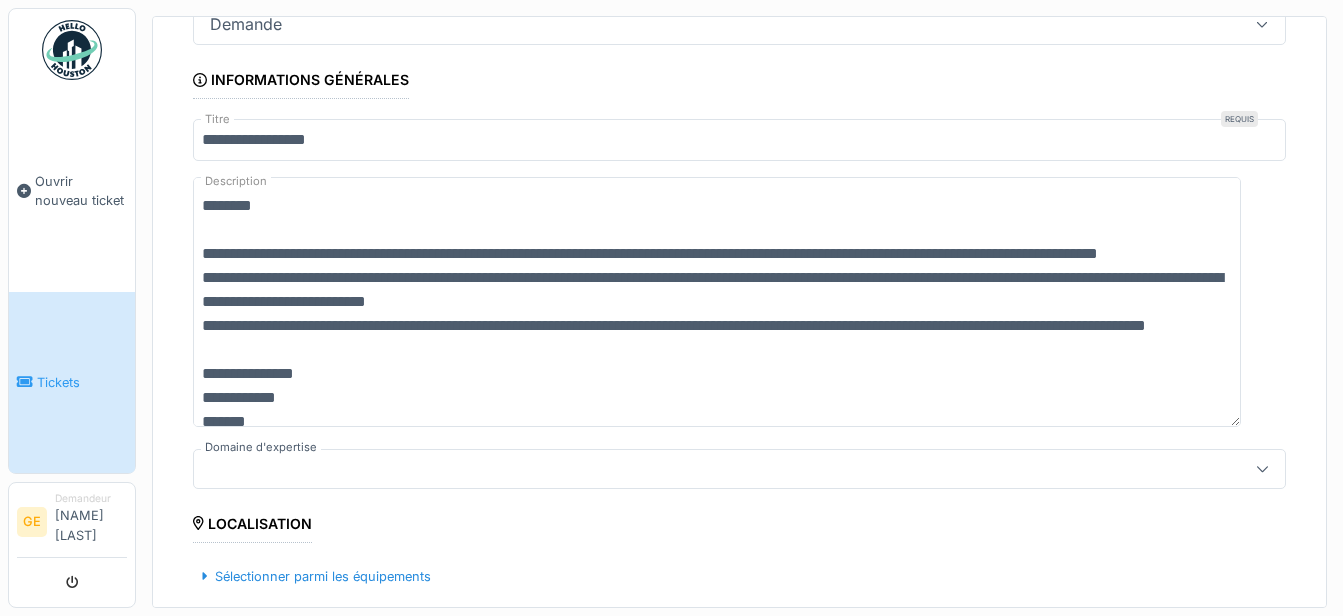 drag, startPoint x: 297, startPoint y: 278, endPoint x: 979, endPoint y: 247, distance: 682.70416 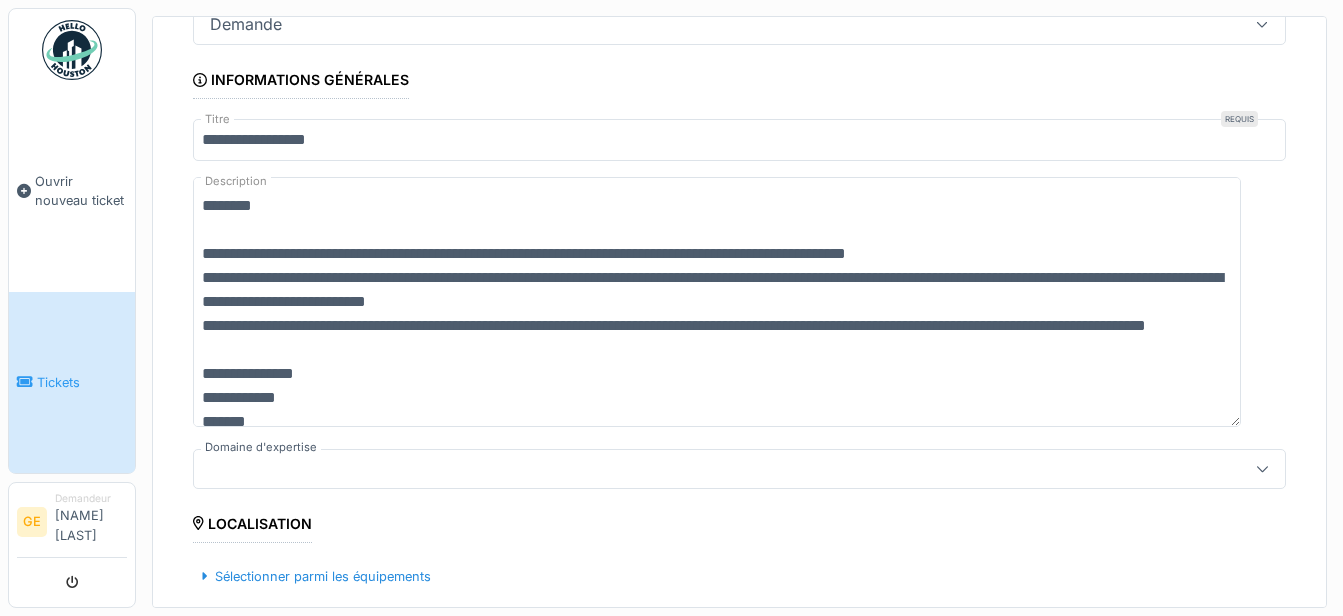 click on "**********" at bounding box center (717, 302) 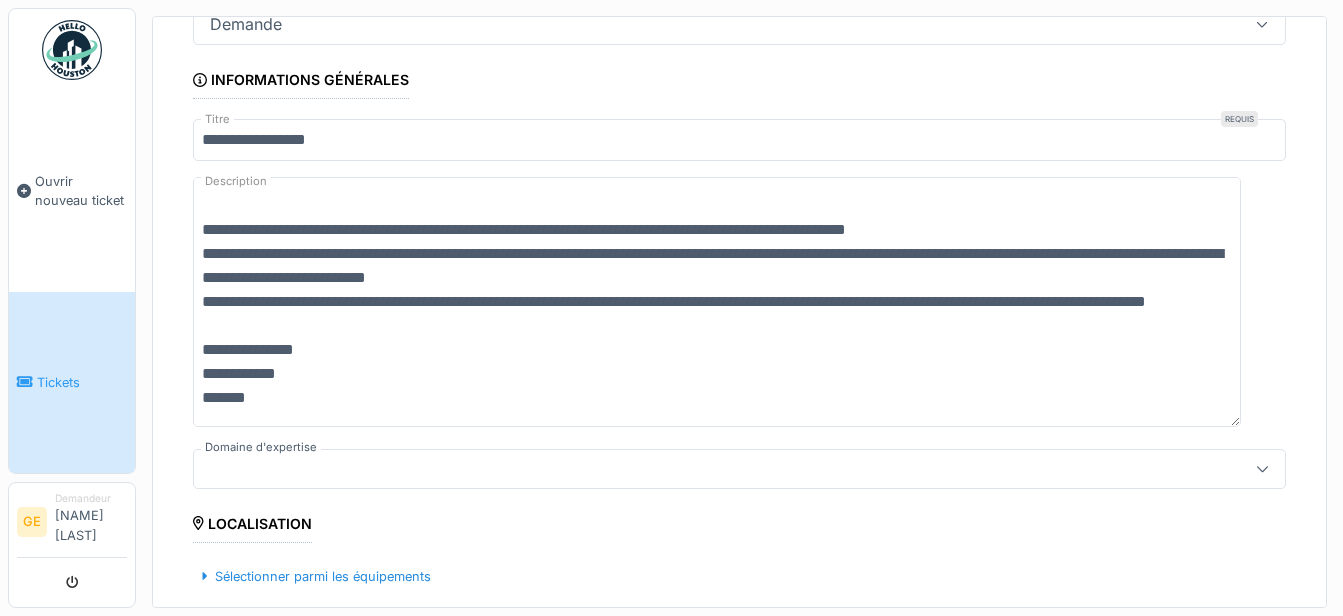 scroll, scrollTop: 33, scrollLeft: 0, axis: vertical 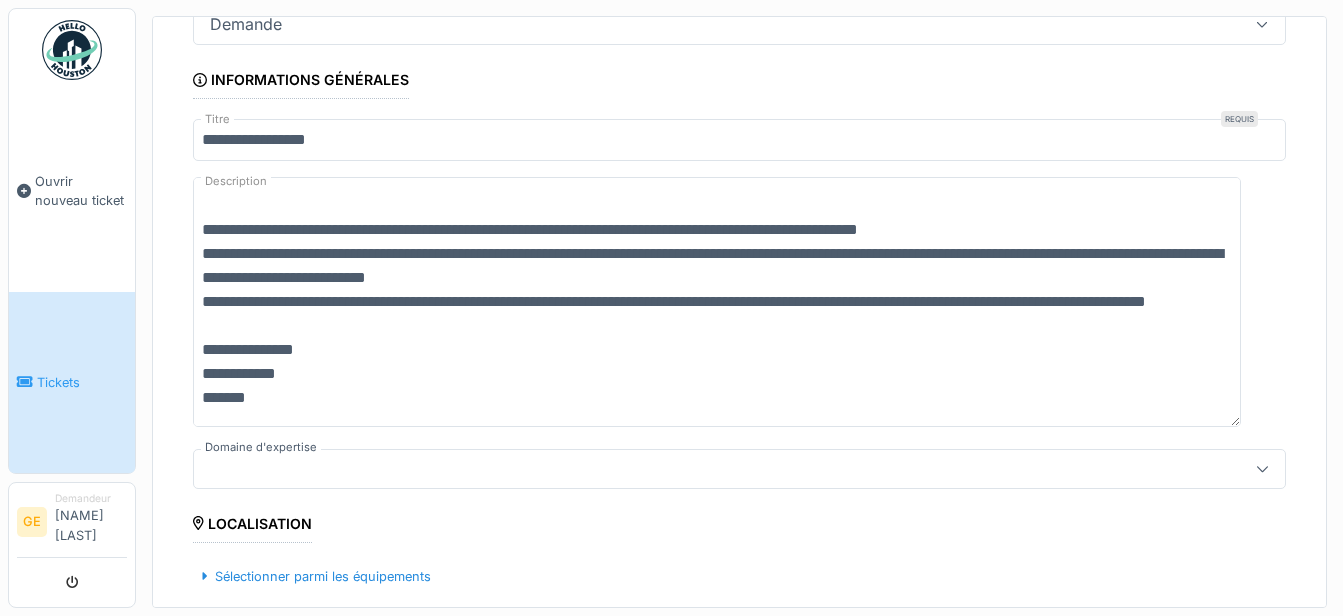 click on "**********" at bounding box center (717, 302) 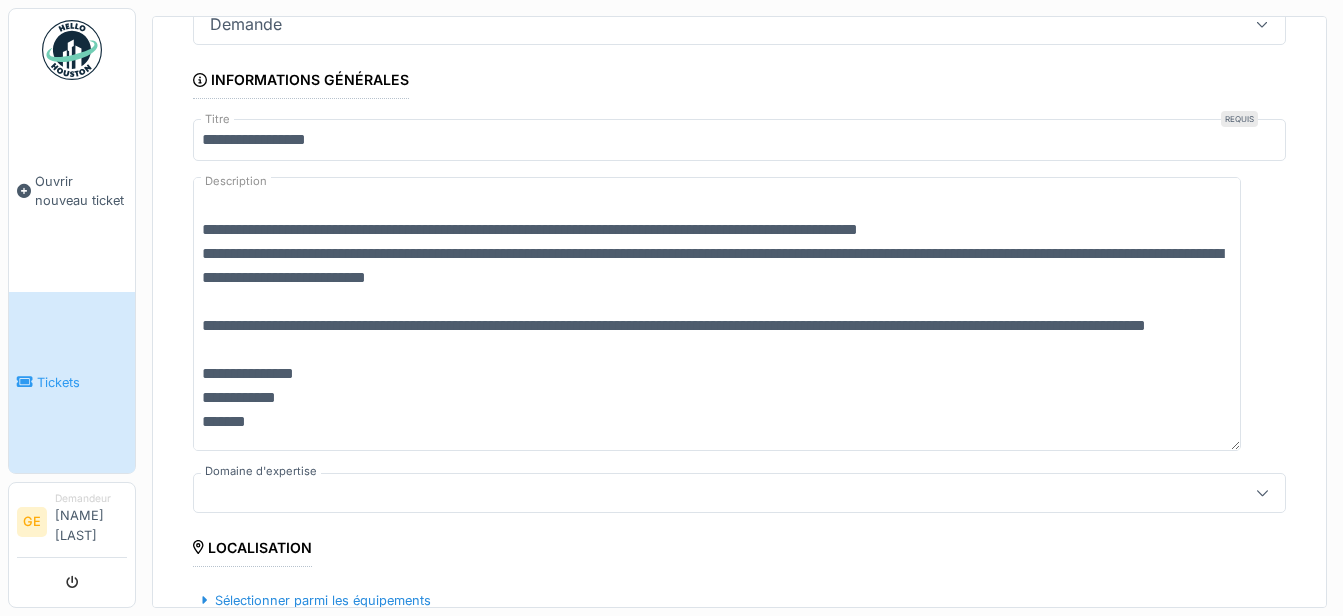 click on "**********" at bounding box center (717, 314) 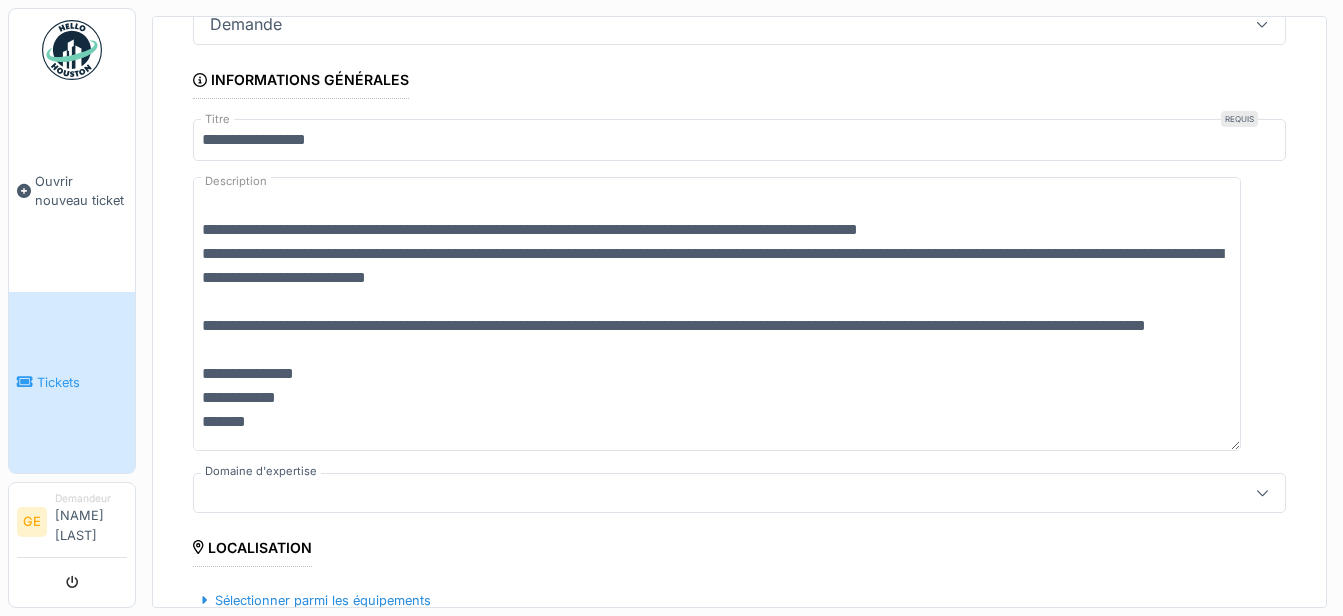 click on "**********" at bounding box center (717, 314) 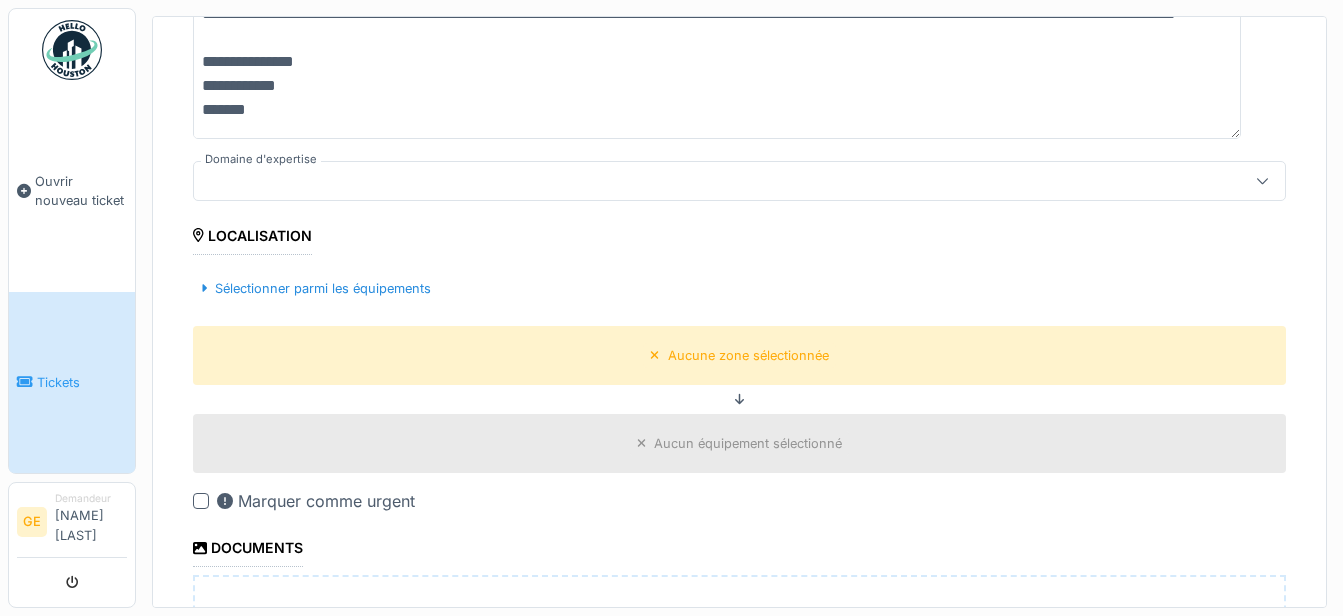 scroll, scrollTop: 499, scrollLeft: 0, axis: vertical 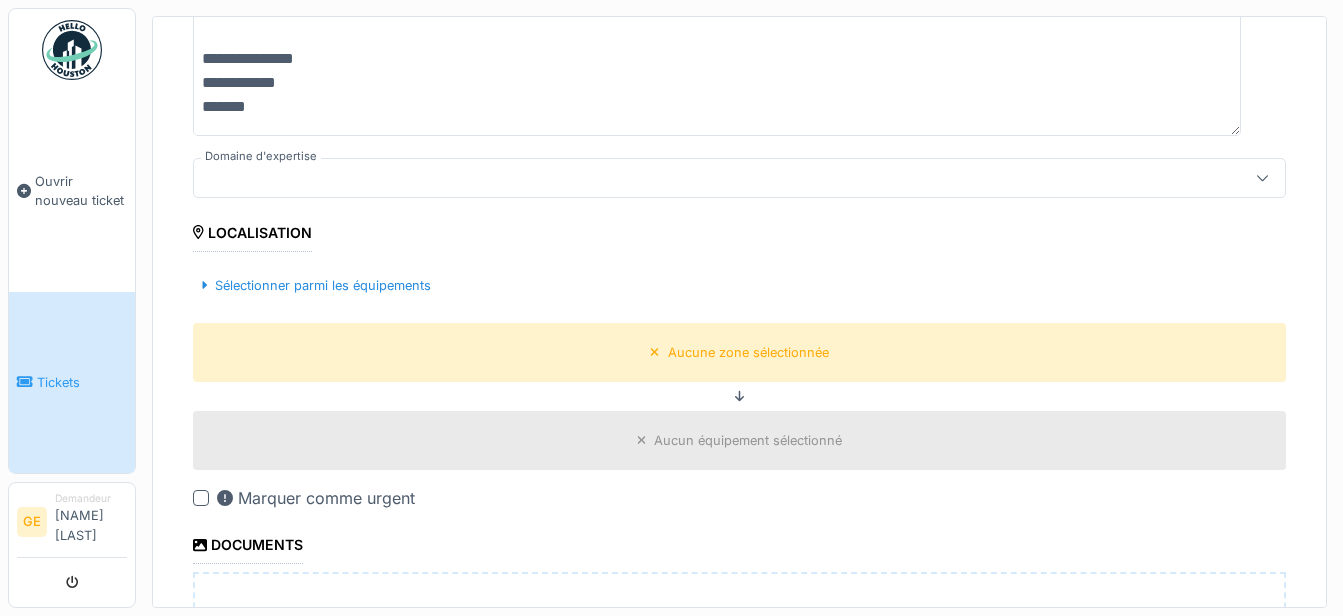 type on "**********" 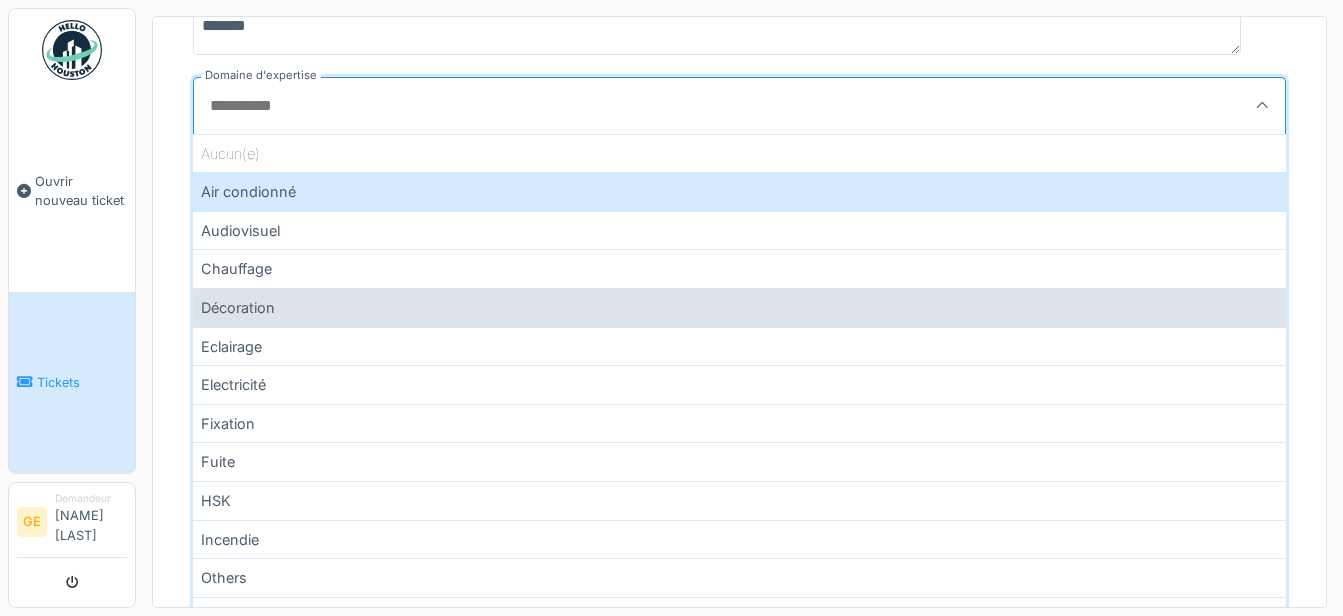 scroll, scrollTop: 587, scrollLeft: 0, axis: vertical 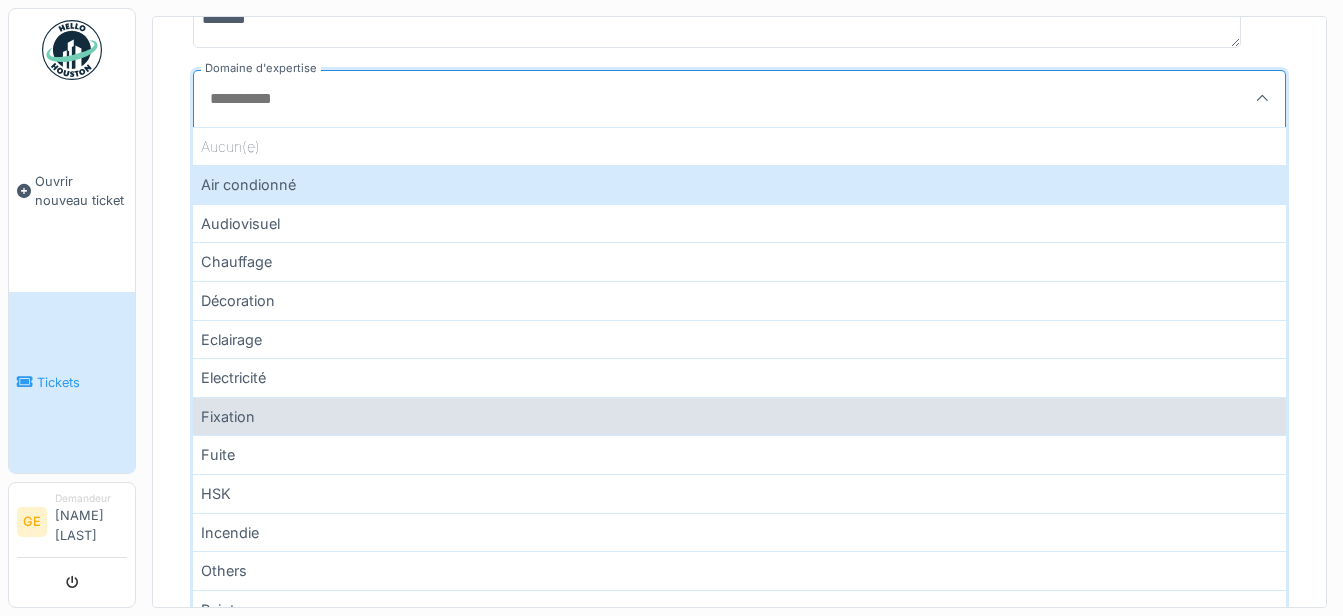 click on "Fixation" at bounding box center (739, 416) 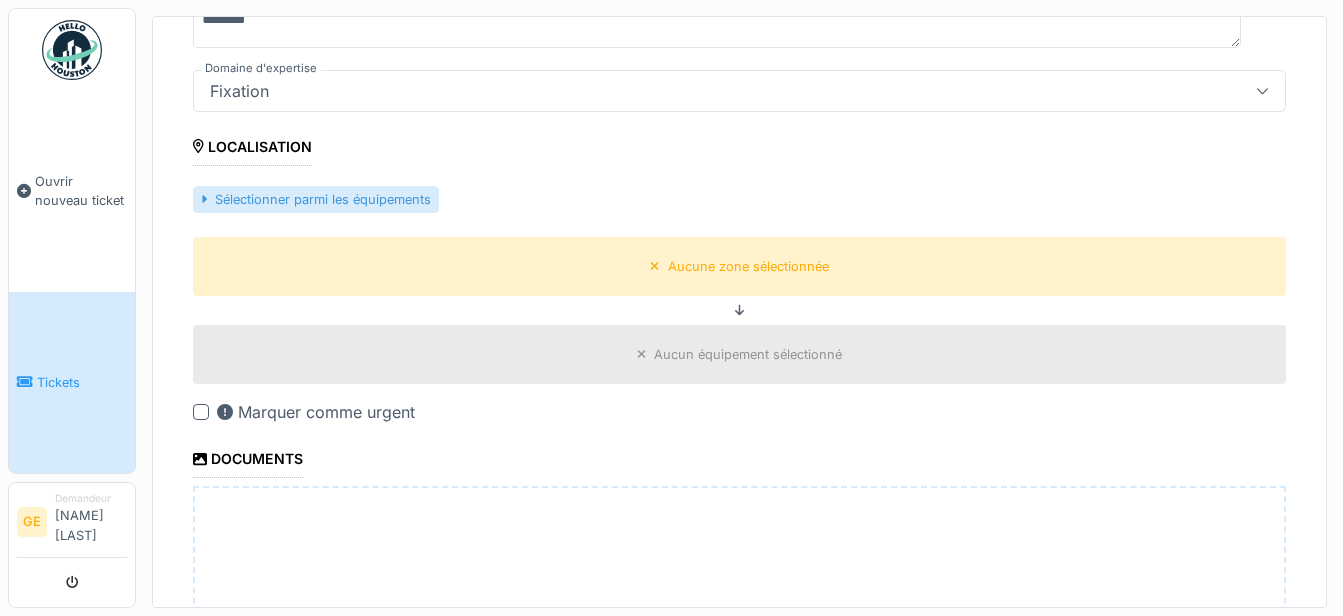 click on "Sélectionner parmi les équipements" at bounding box center (316, 199) 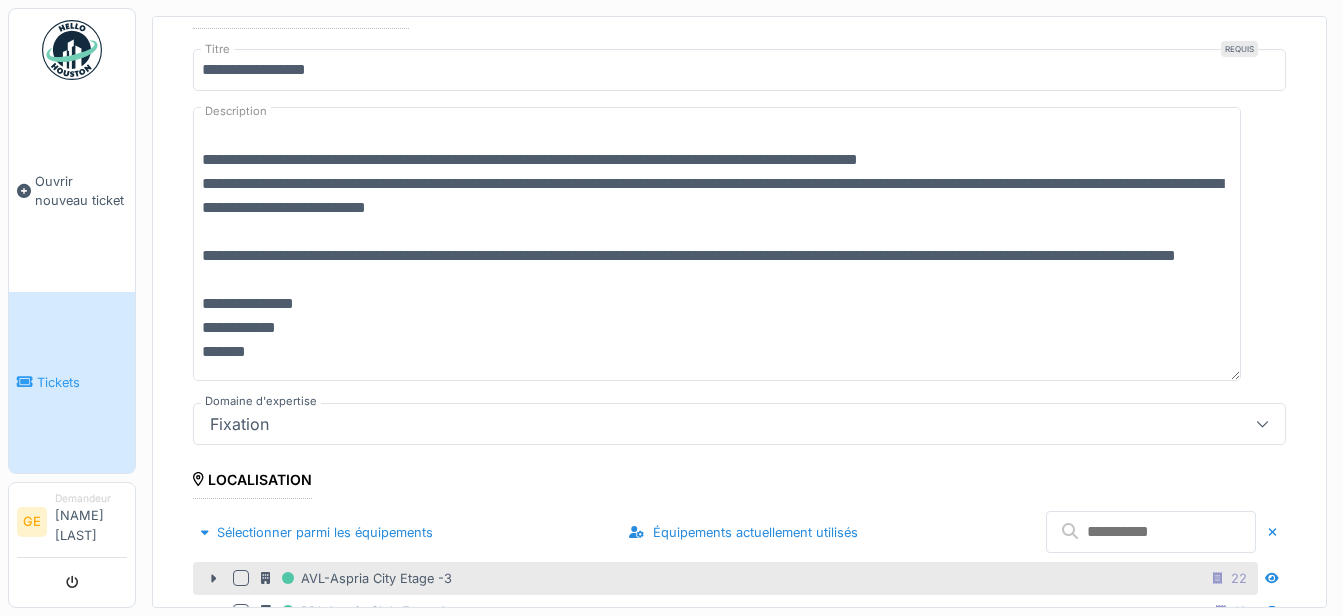 scroll, scrollTop: 253, scrollLeft: 0, axis: vertical 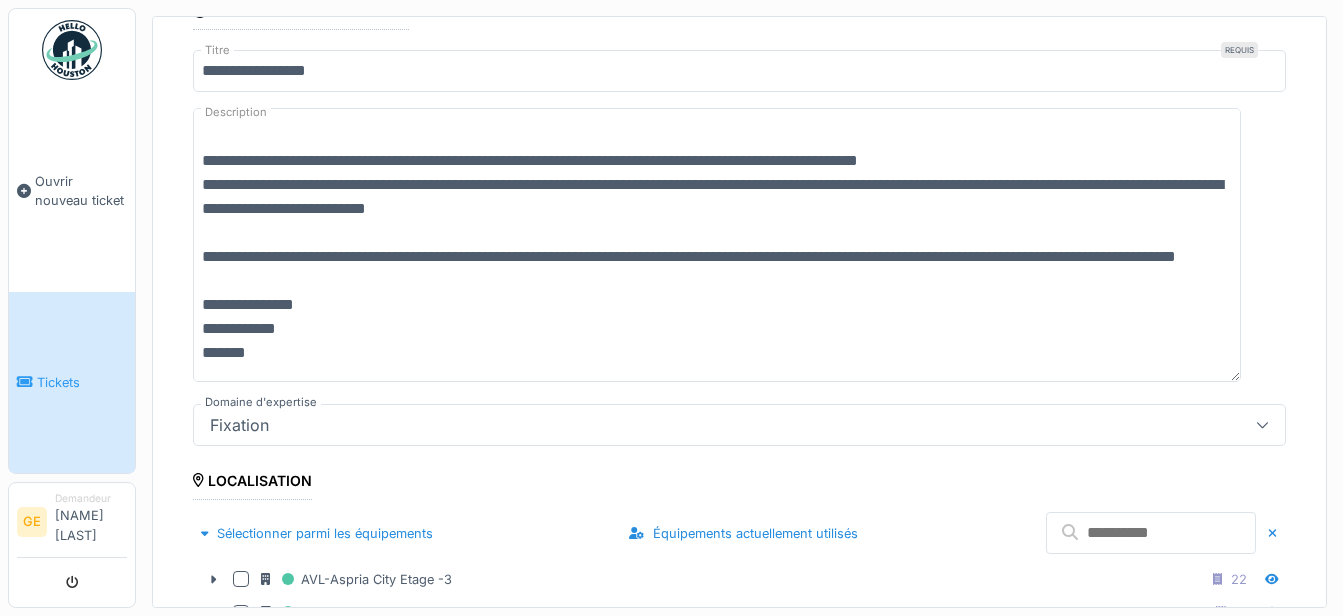 click on "**********" at bounding box center [717, 245] 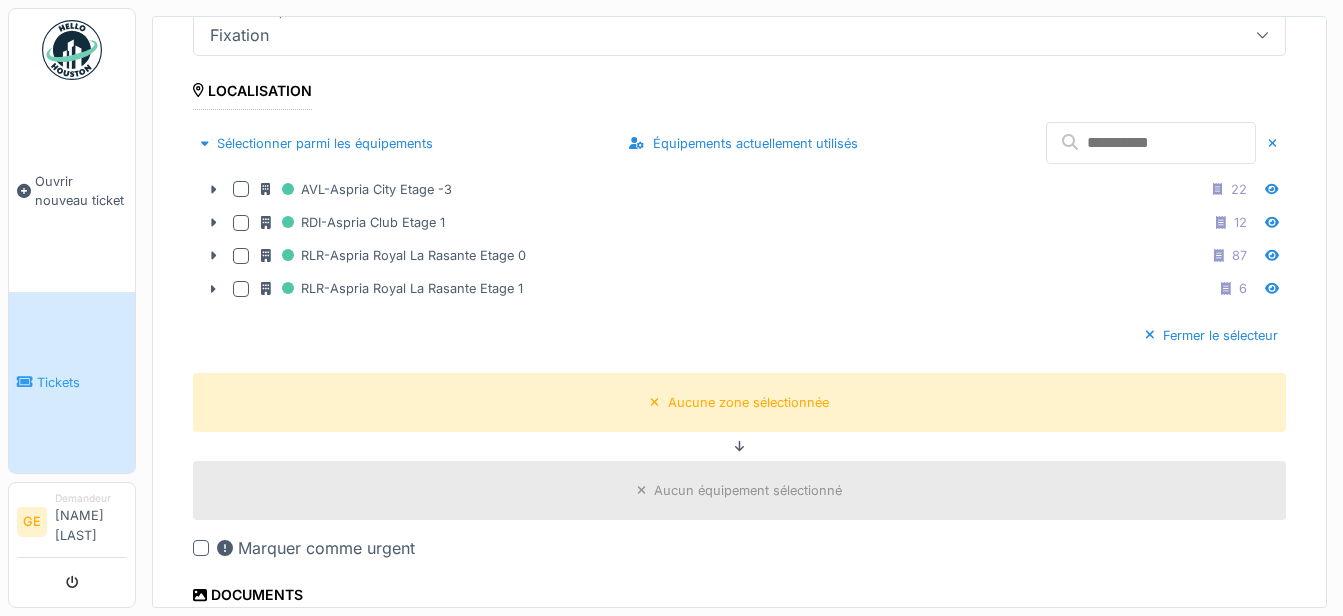 scroll, scrollTop: 653, scrollLeft: 0, axis: vertical 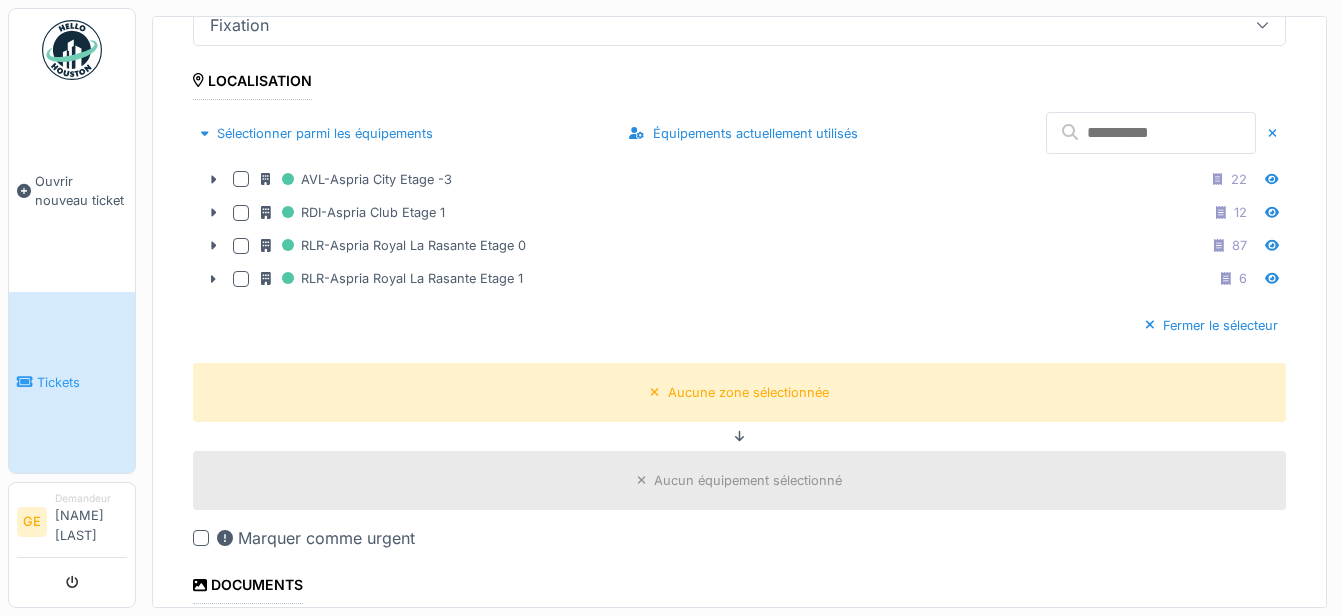 type on "**********" 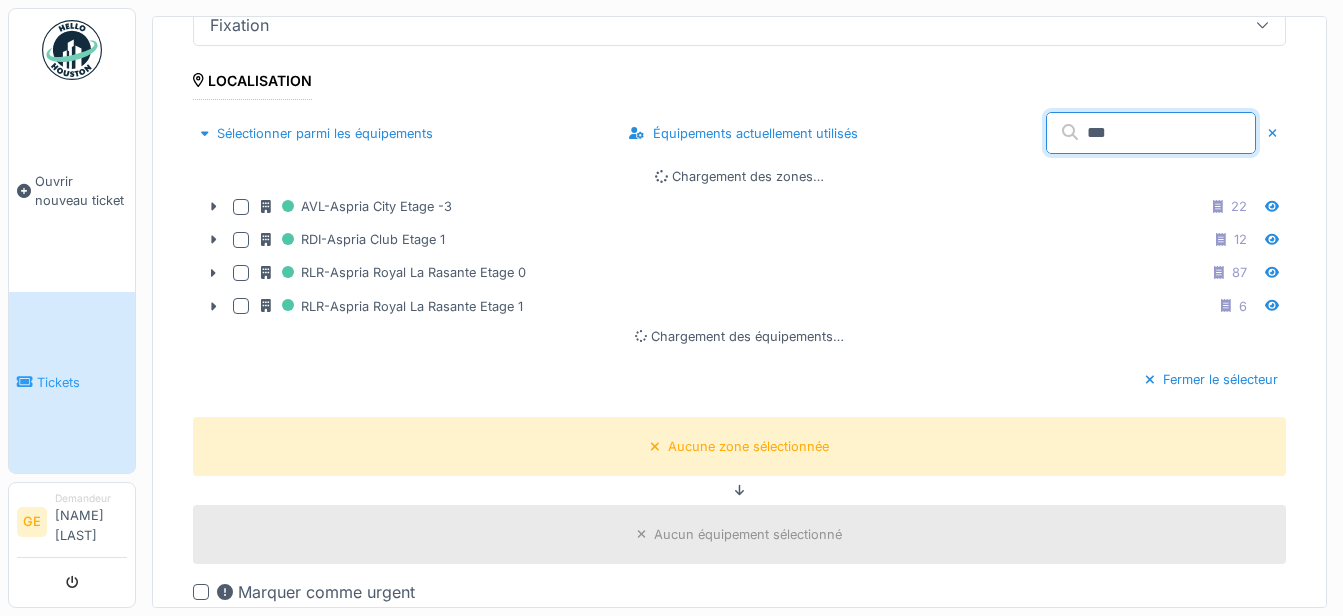 type on "***" 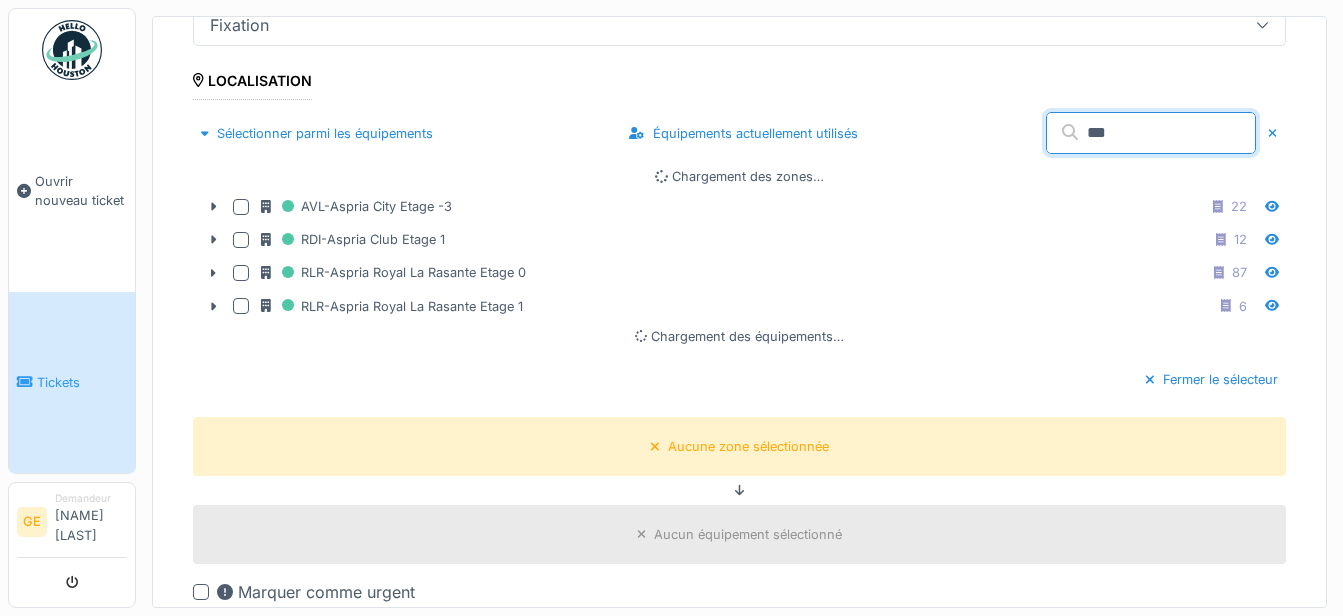 click on "**********" at bounding box center [739, 1019] 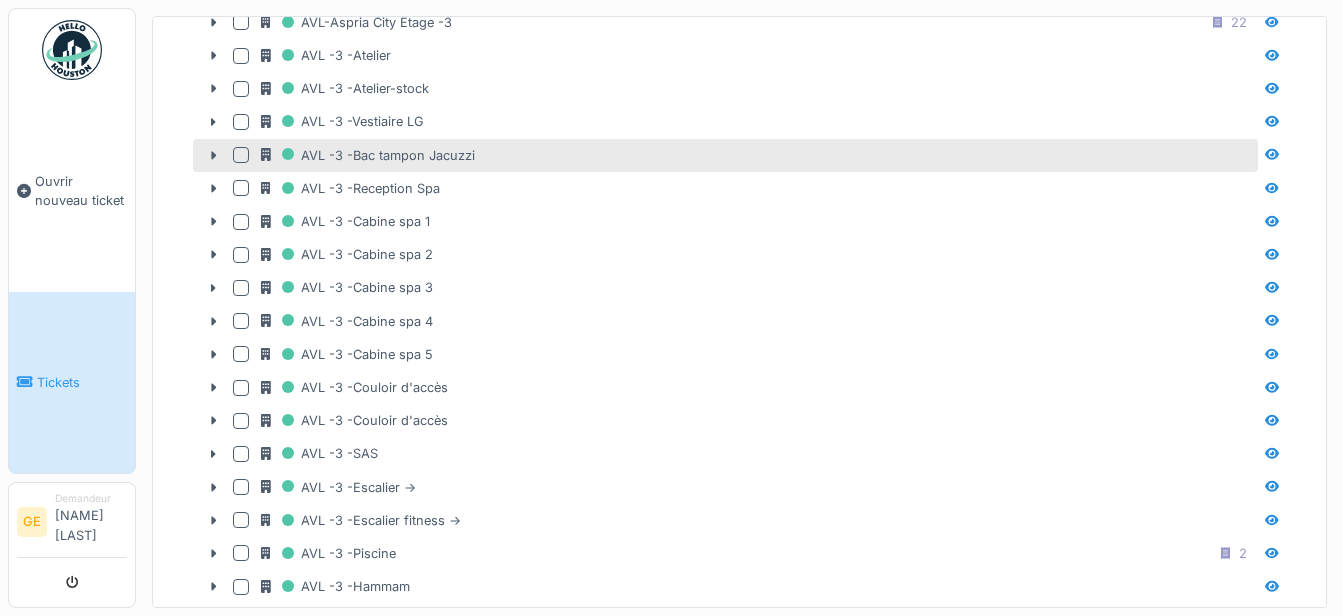 scroll, scrollTop: 811, scrollLeft: 0, axis: vertical 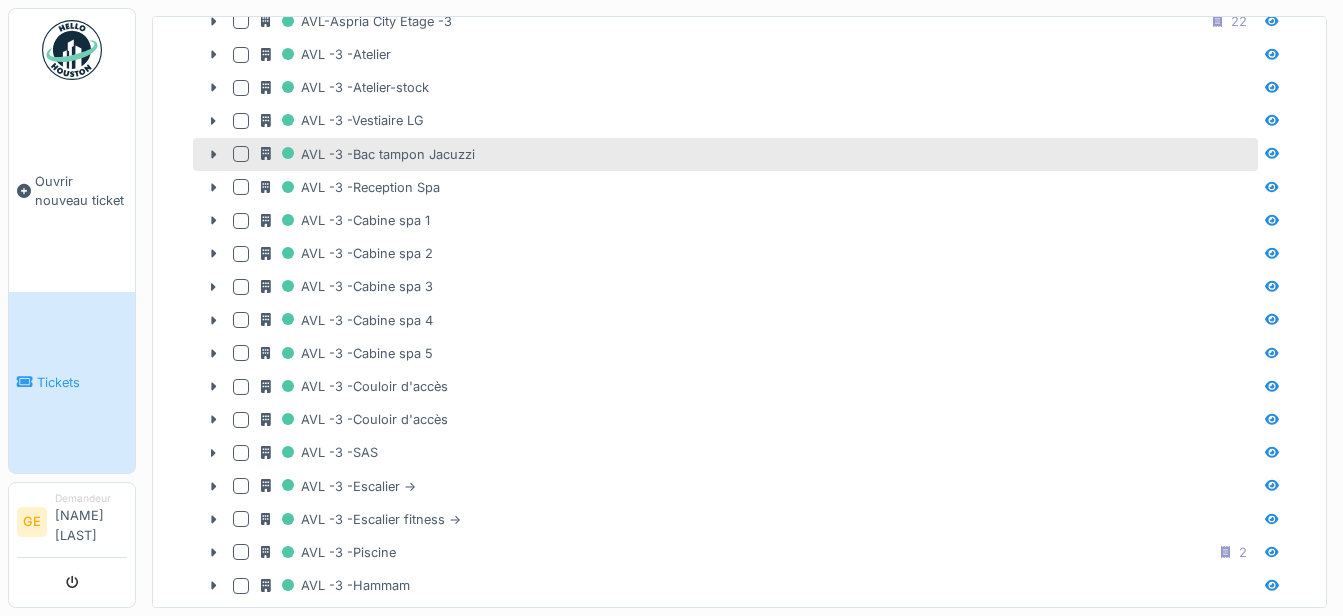 click on "AVL -3 -Cabine spa 4" at bounding box center [757, 320] 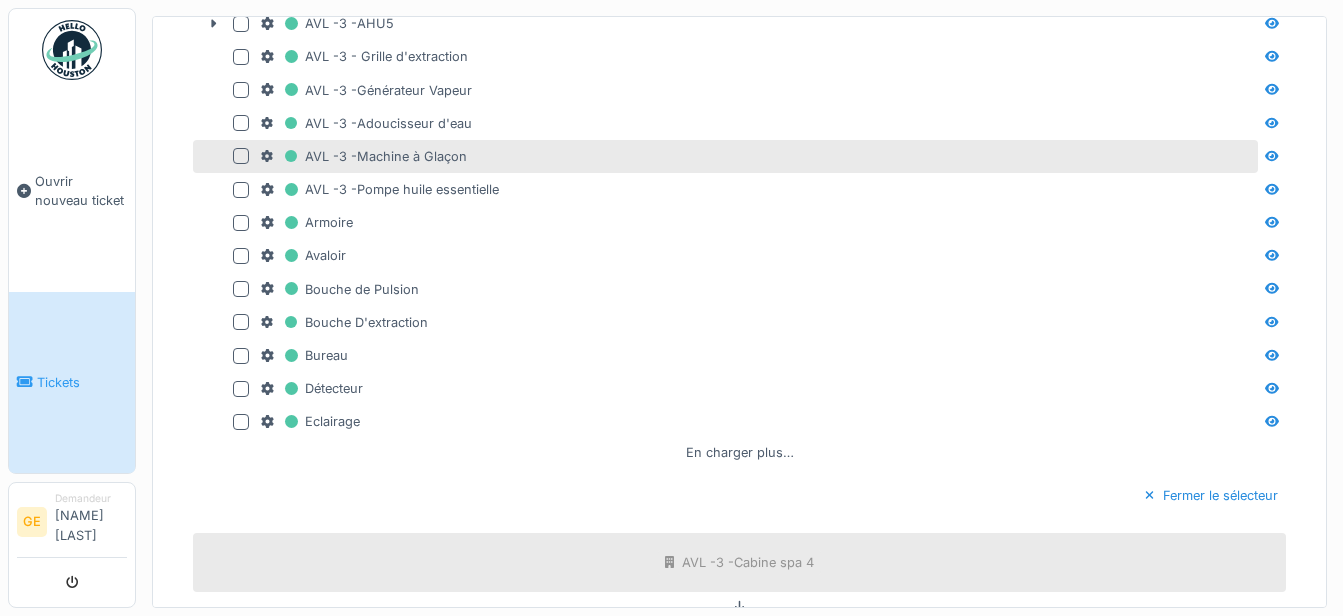 scroll, scrollTop: 1733, scrollLeft: 0, axis: vertical 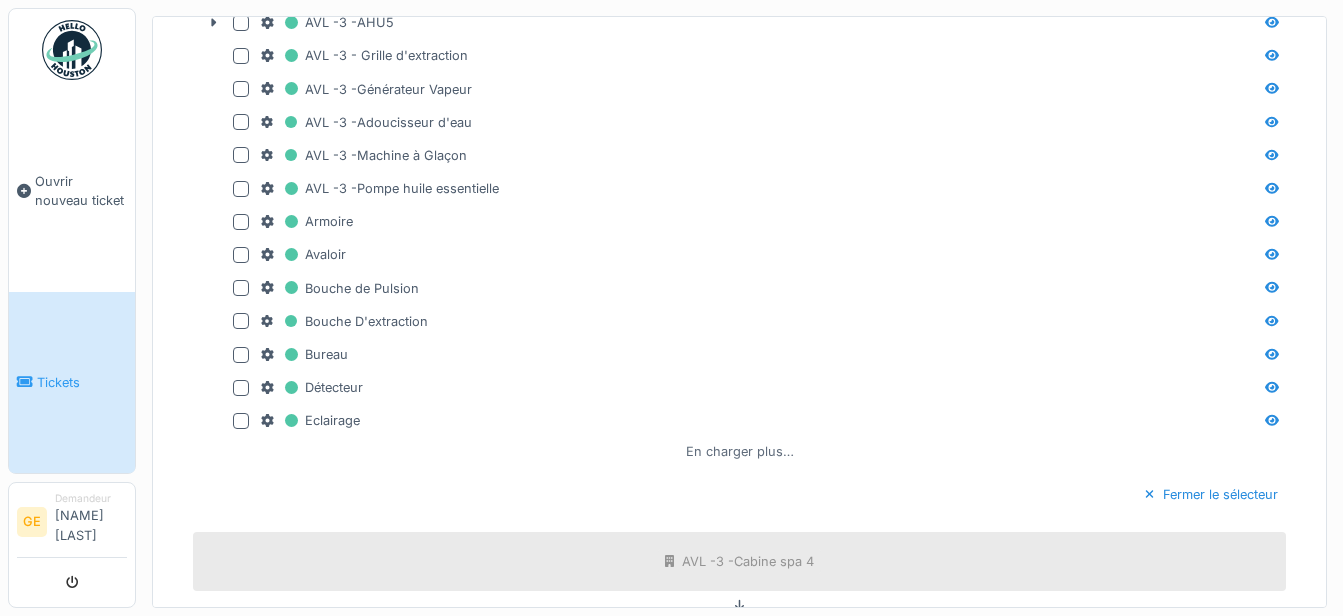 click on "En charger plus…" at bounding box center (740, 451) 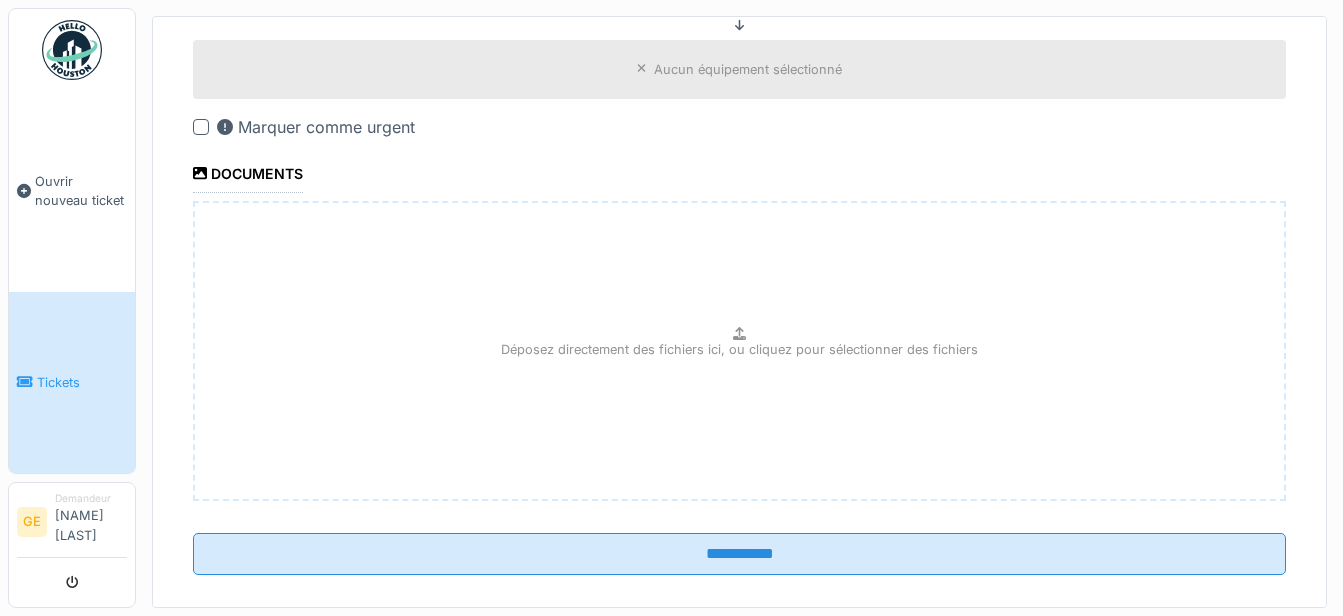 scroll, scrollTop: 2974, scrollLeft: 0, axis: vertical 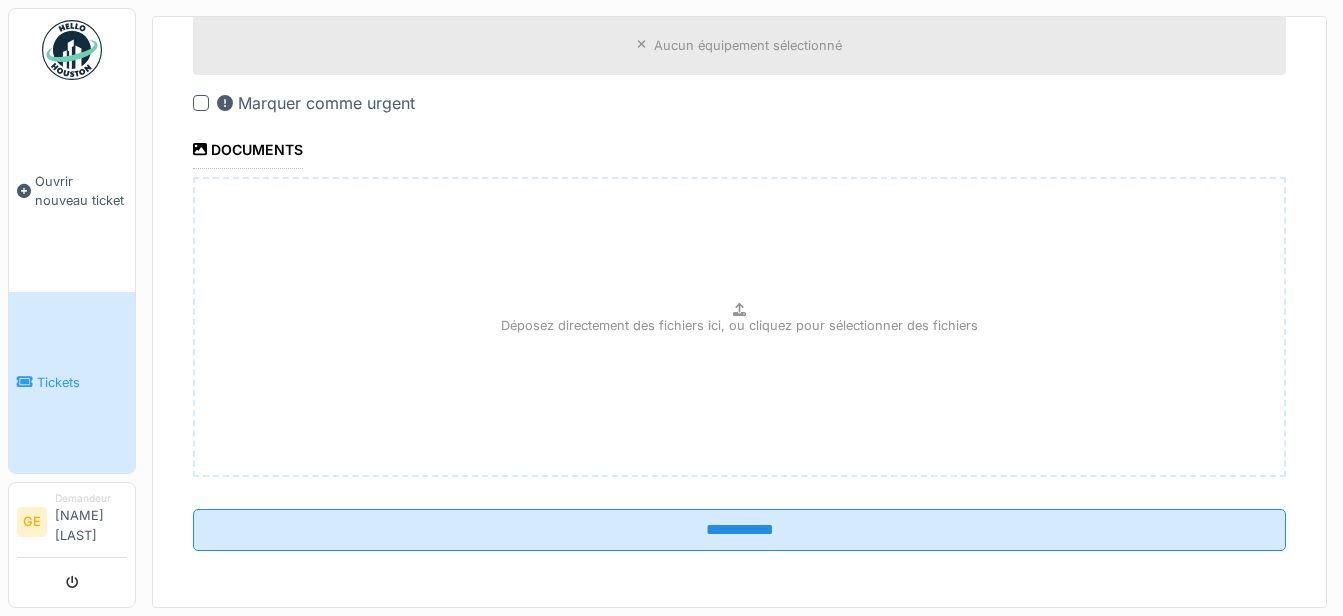 click on "Déposez directement des fichiers ici, ou cliquez pour sélectionner des fichiers" at bounding box center (739, 327) 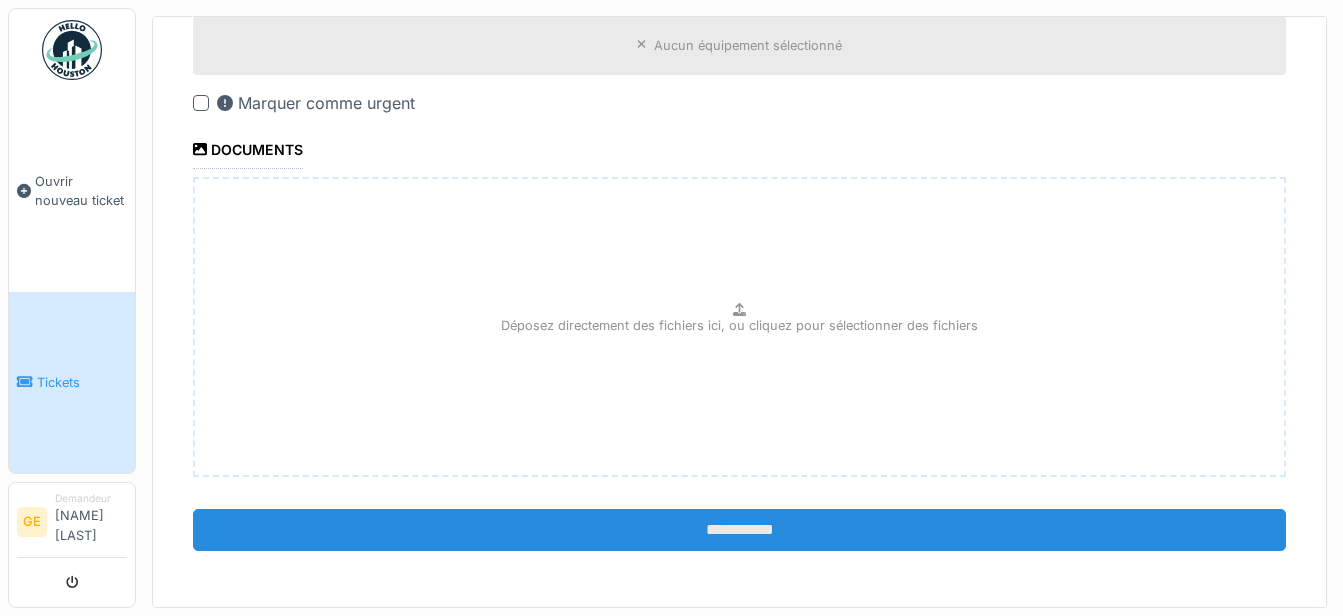 click on "**********" at bounding box center [739, 530] 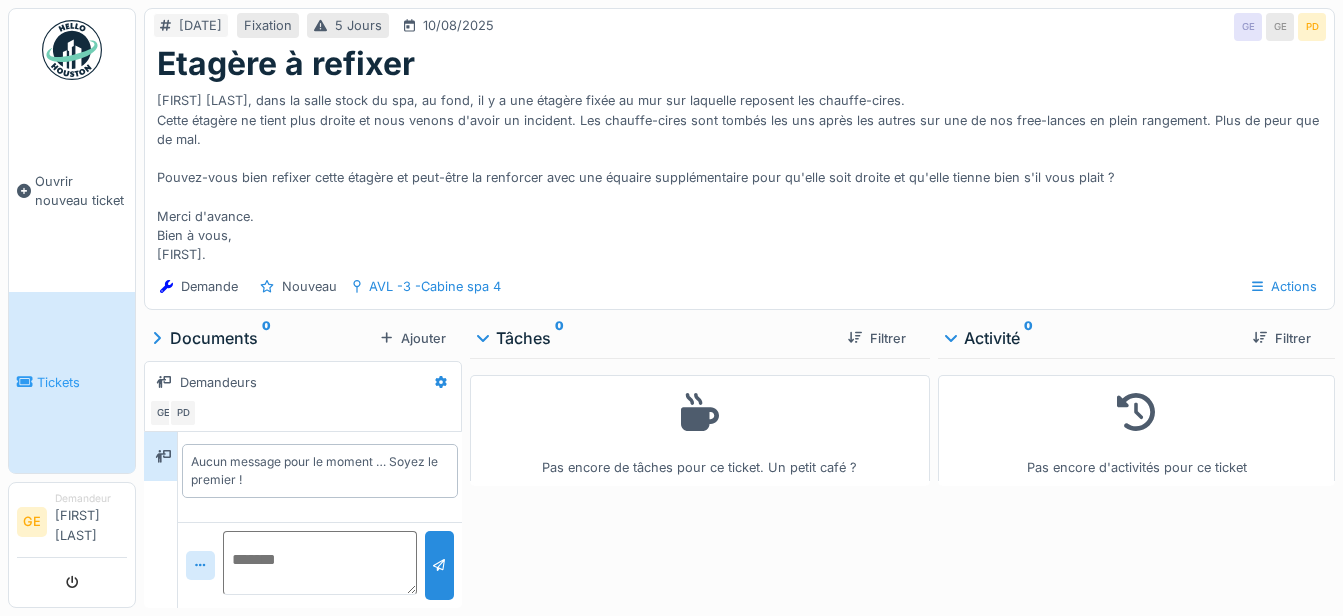 scroll, scrollTop: 0, scrollLeft: 0, axis: both 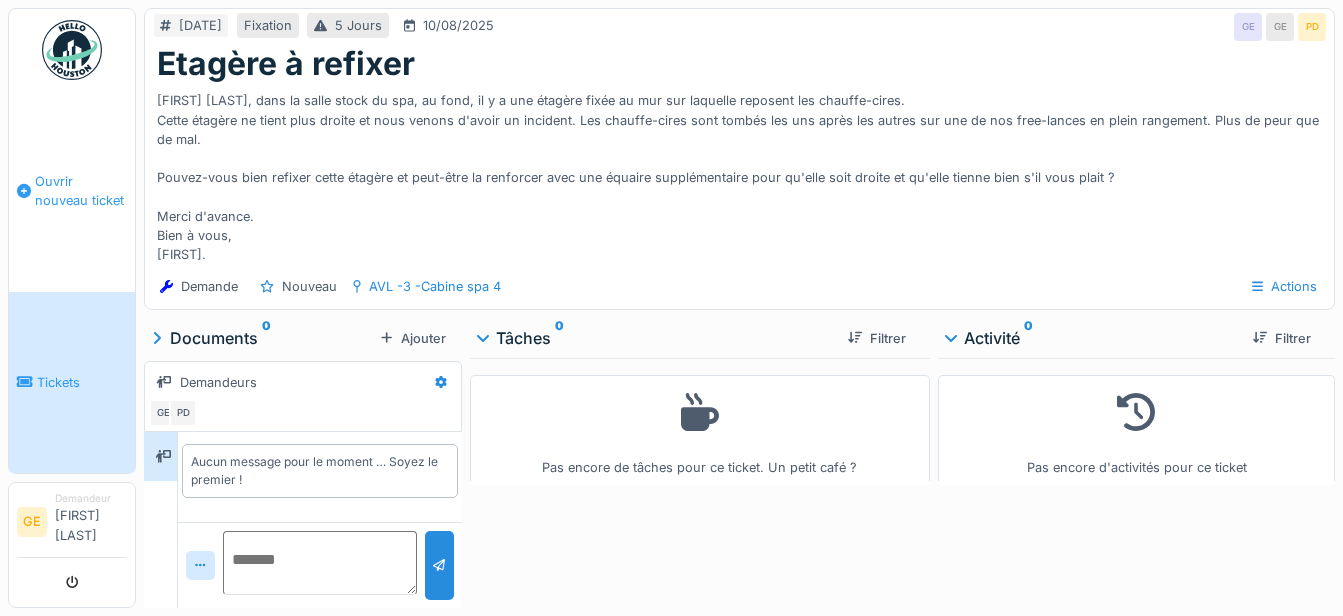 click on "Ouvrir nouveau ticket" at bounding box center [72, 191] 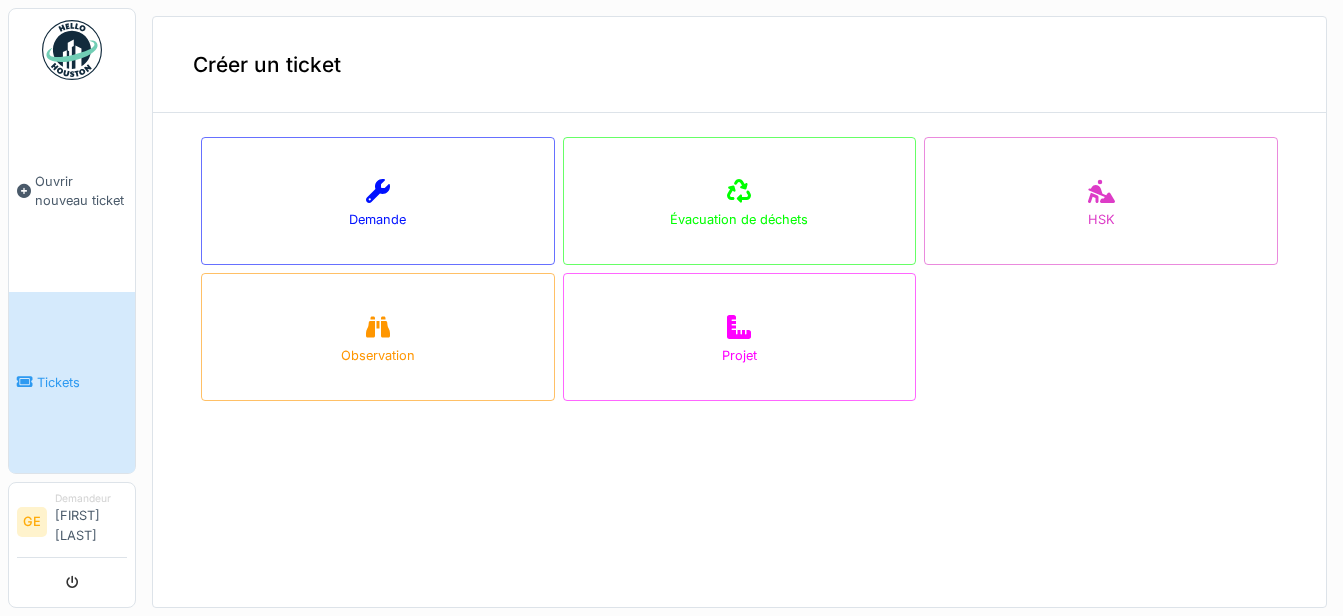scroll, scrollTop: 0, scrollLeft: 0, axis: both 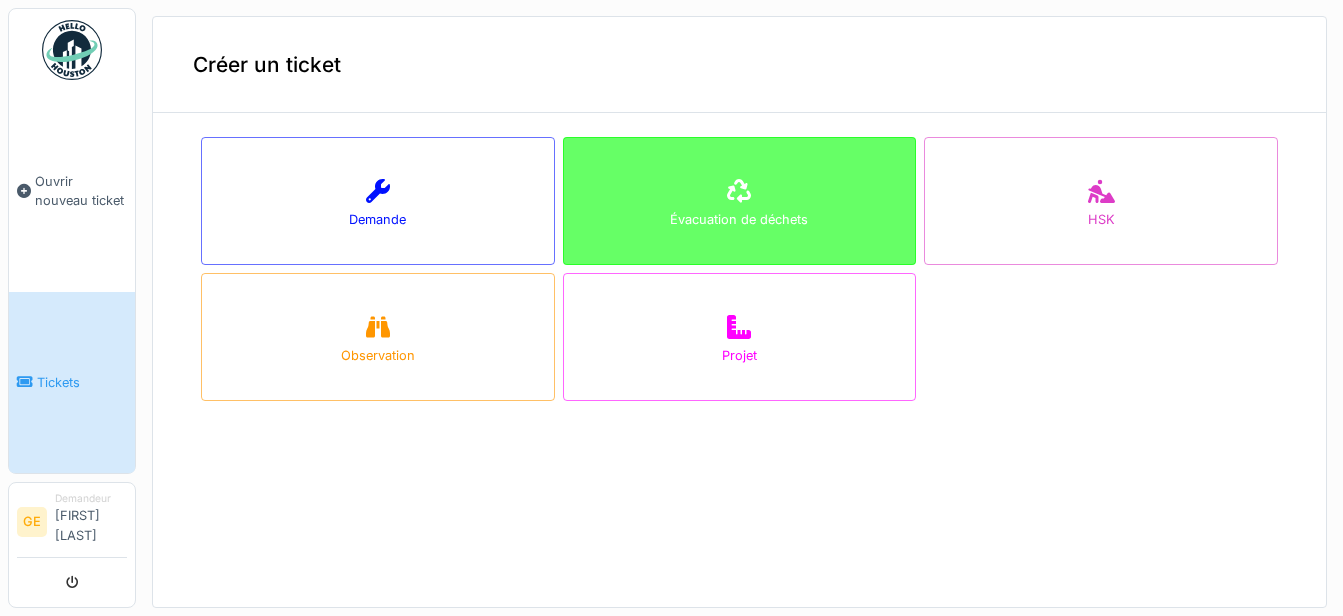 click on "Évacuation de déchets" at bounding box center [740, 201] 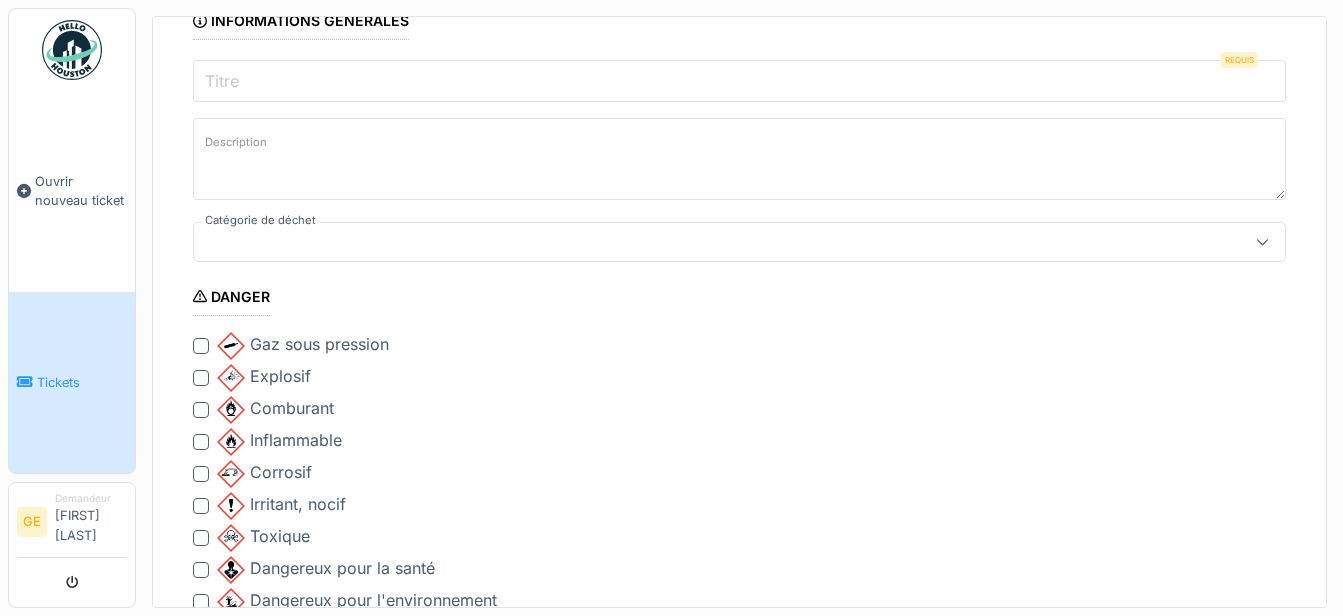 scroll, scrollTop: 247, scrollLeft: 0, axis: vertical 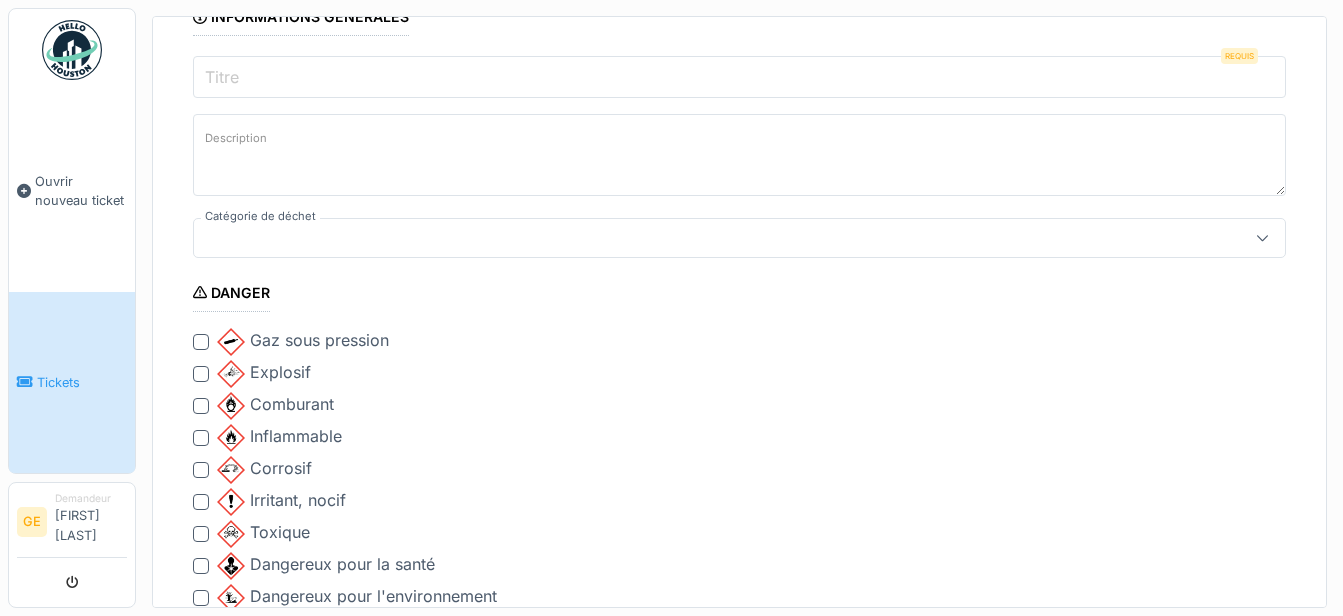 click on "Titre" at bounding box center (739, 77) 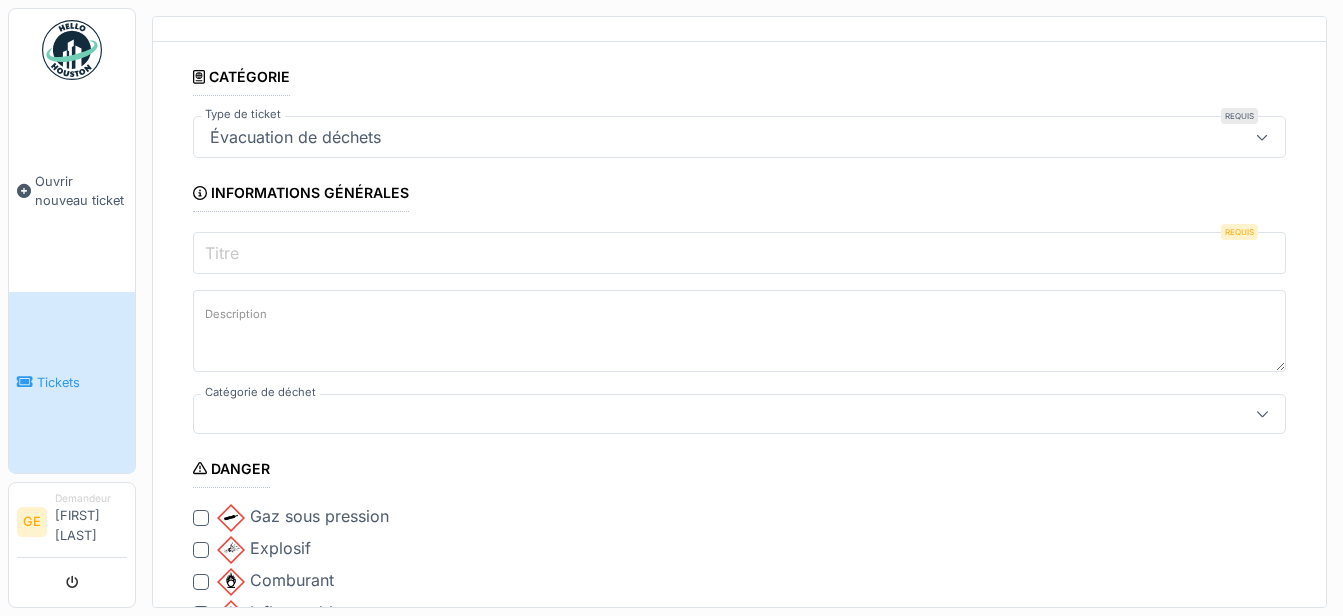 scroll, scrollTop: 59, scrollLeft: 0, axis: vertical 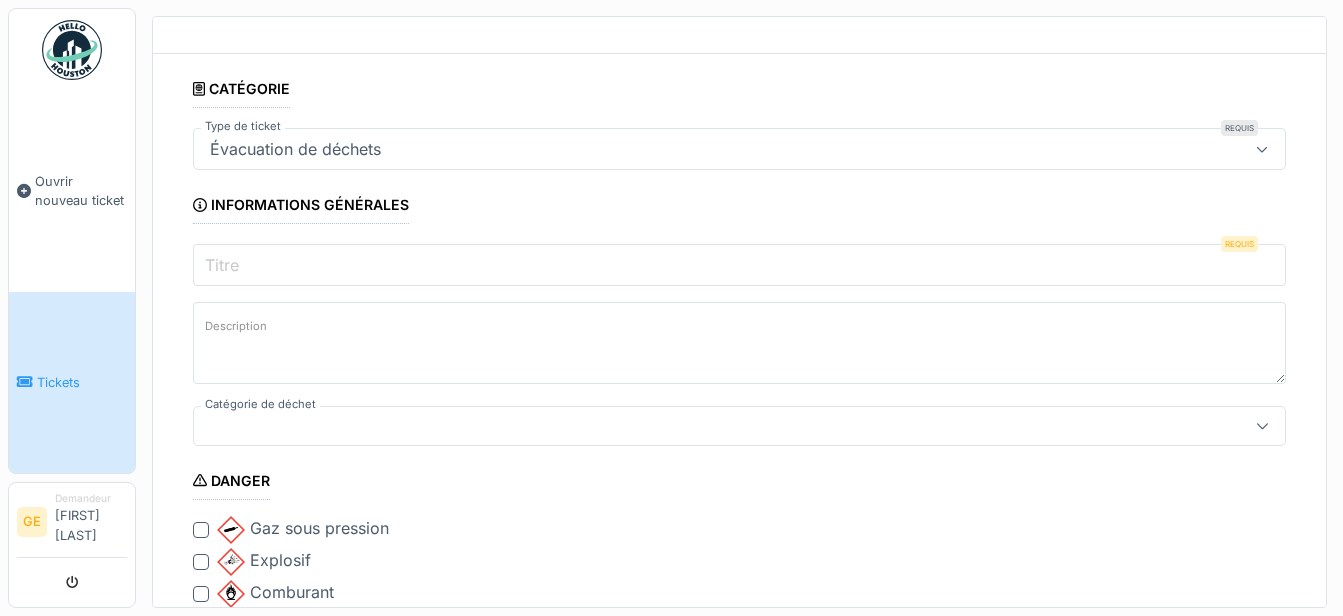 click on "Titre" at bounding box center (739, 265) 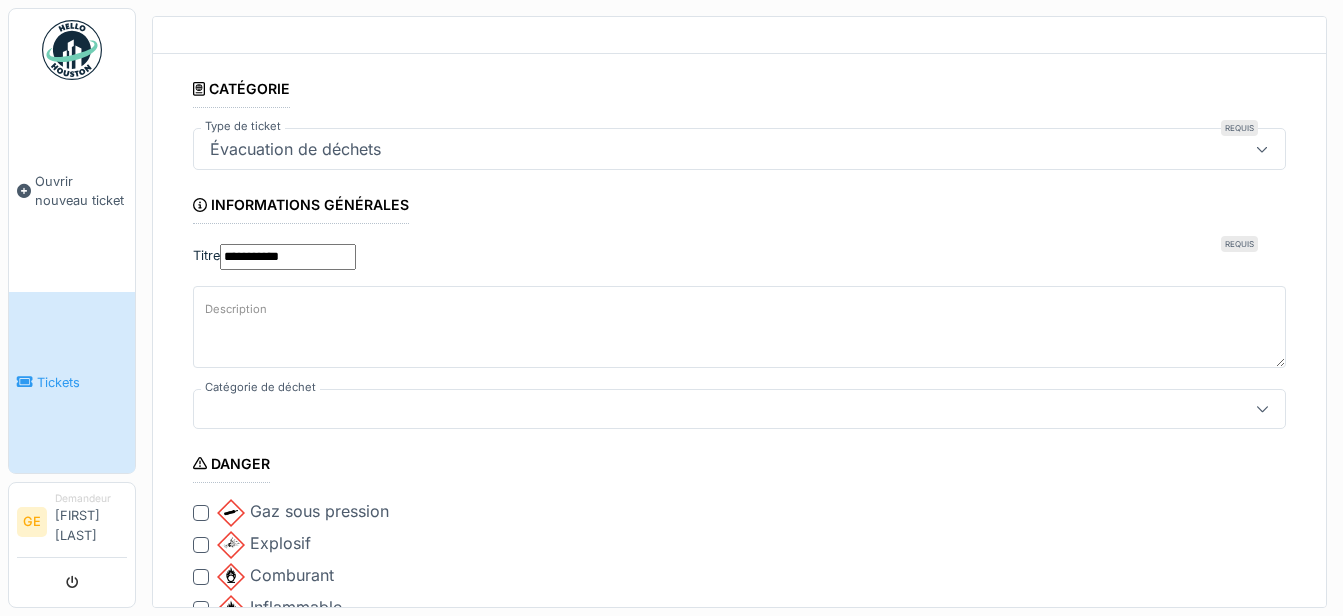 type on "**********" 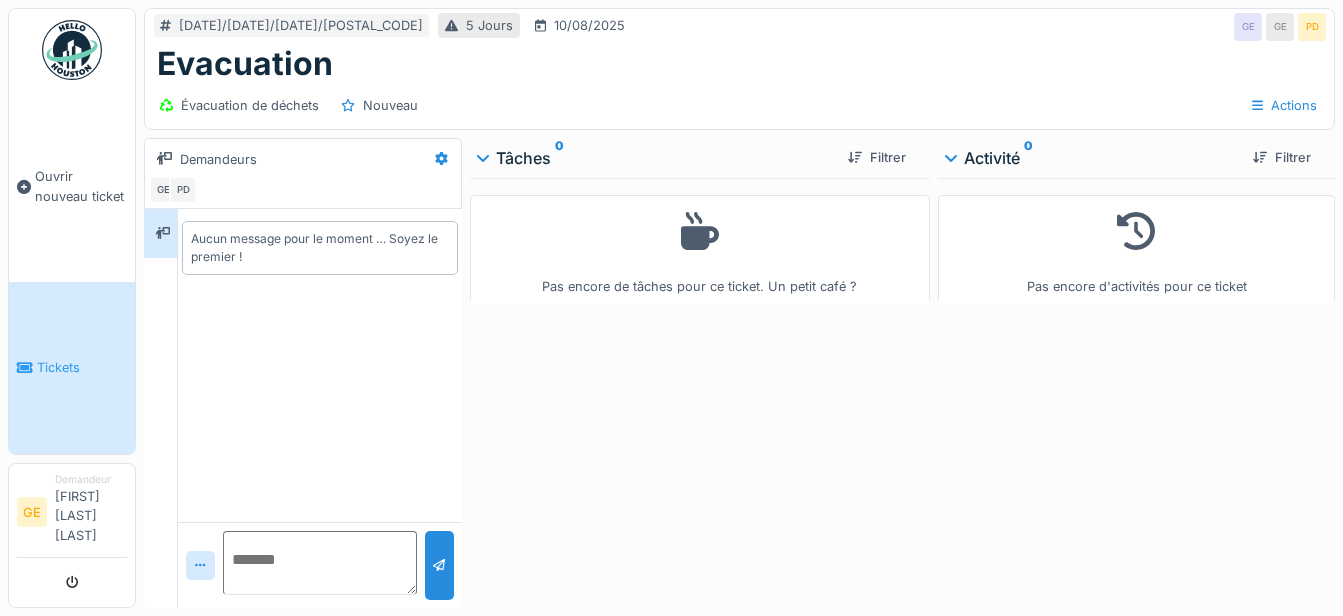 scroll, scrollTop: 0, scrollLeft: 0, axis: both 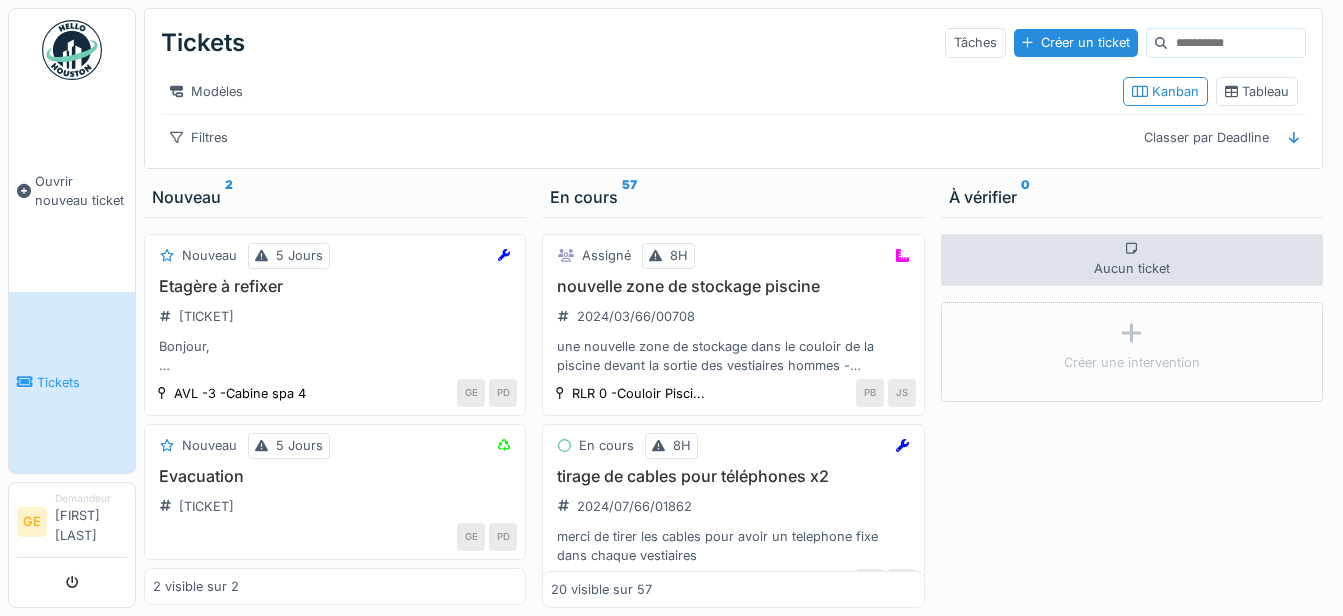 click on "Nouveau 2" at bounding box center [335, 197] 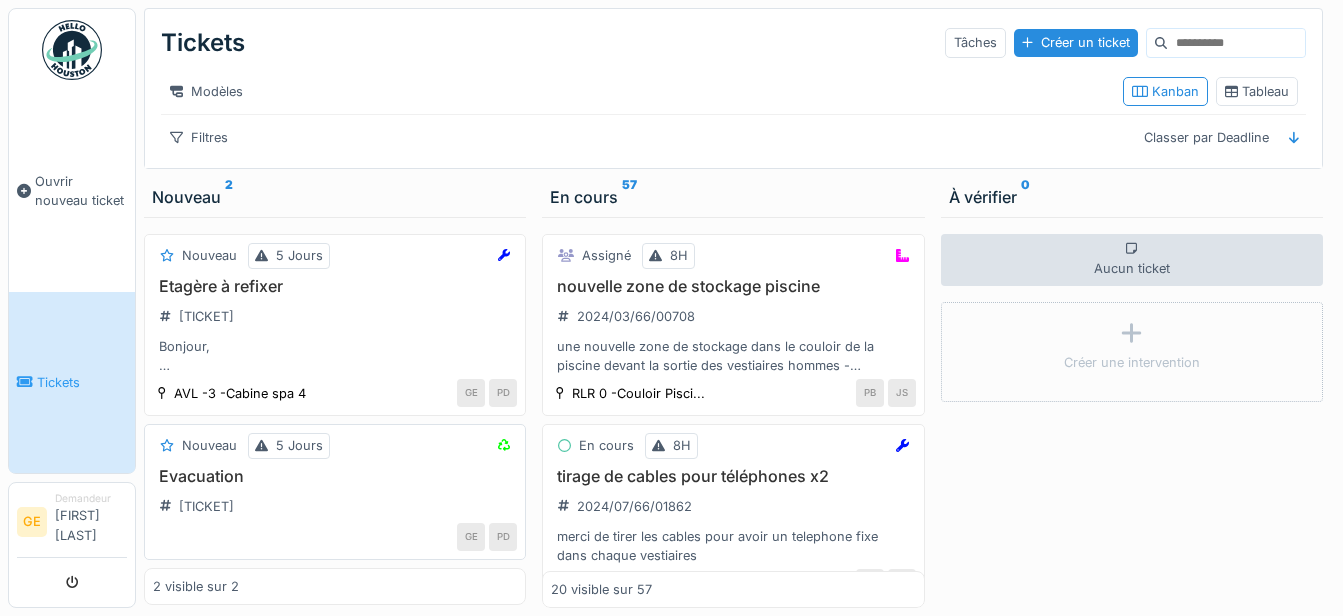 scroll, scrollTop: 12, scrollLeft: 0, axis: vertical 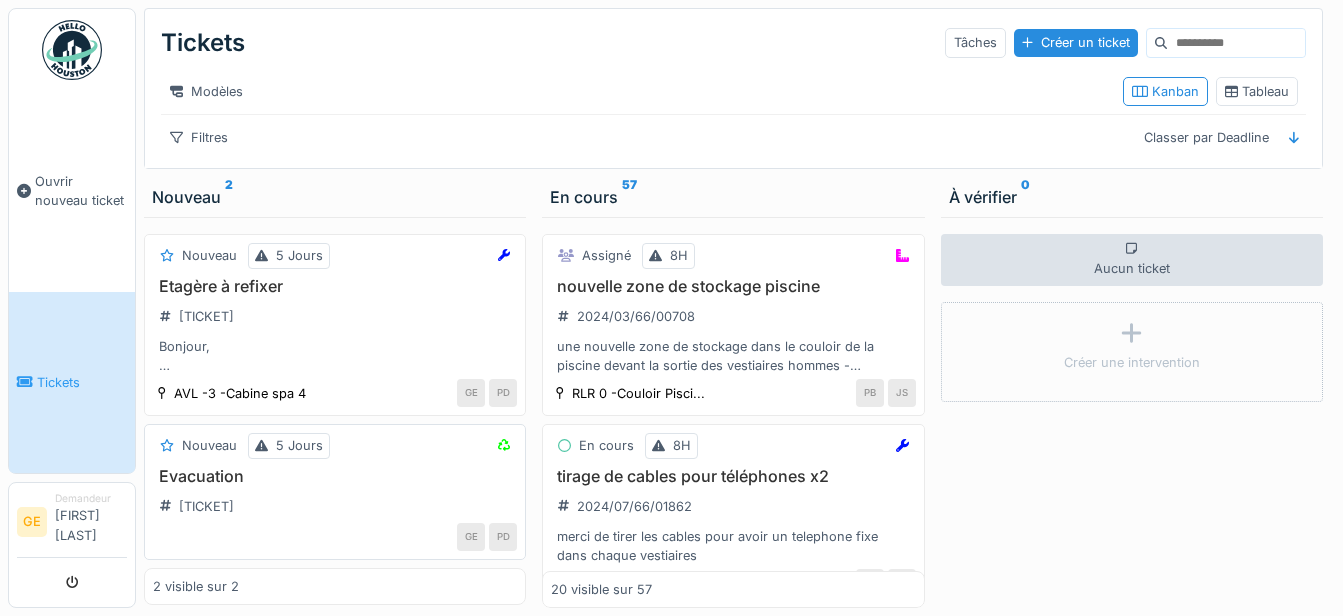 click on "Nouveau 5 Jours" at bounding box center [335, 445] 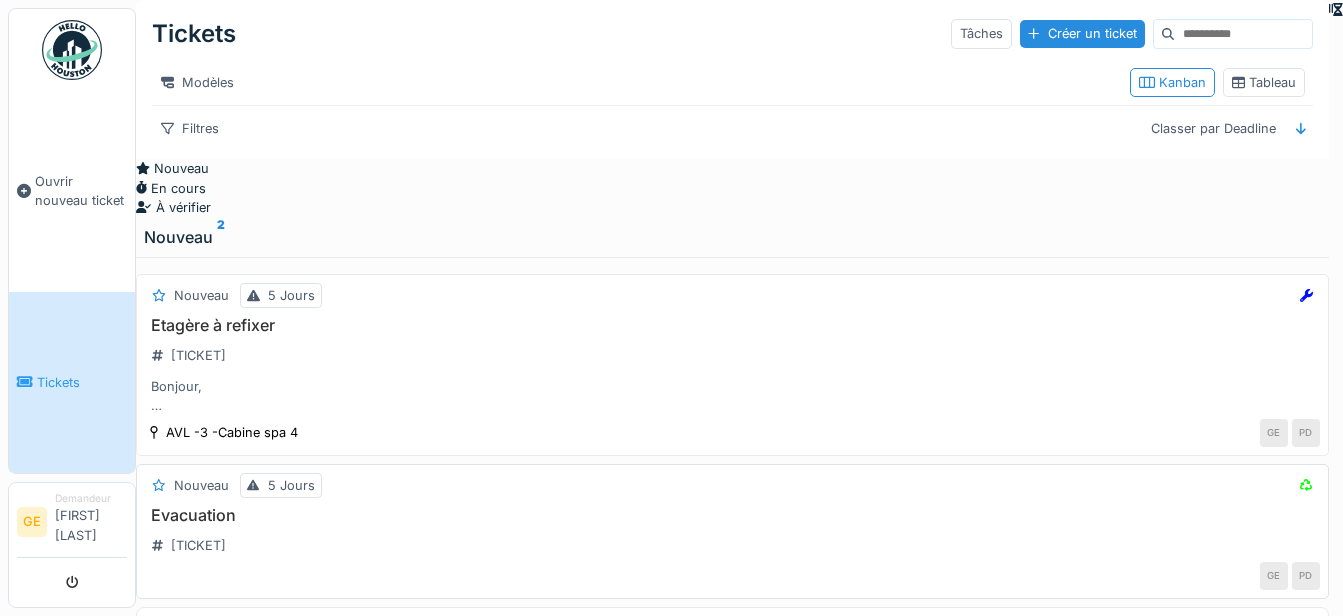 scroll, scrollTop: 0, scrollLeft: 0, axis: both 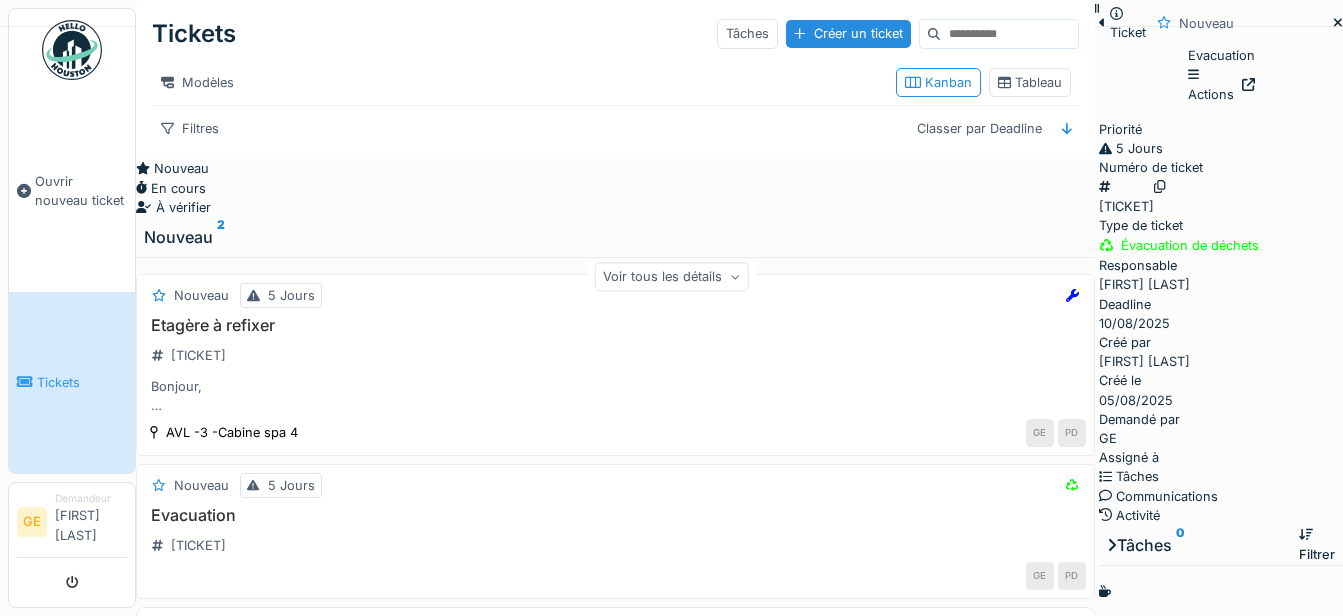 click on "Voir tous les détails" at bounding box center (671, 277) 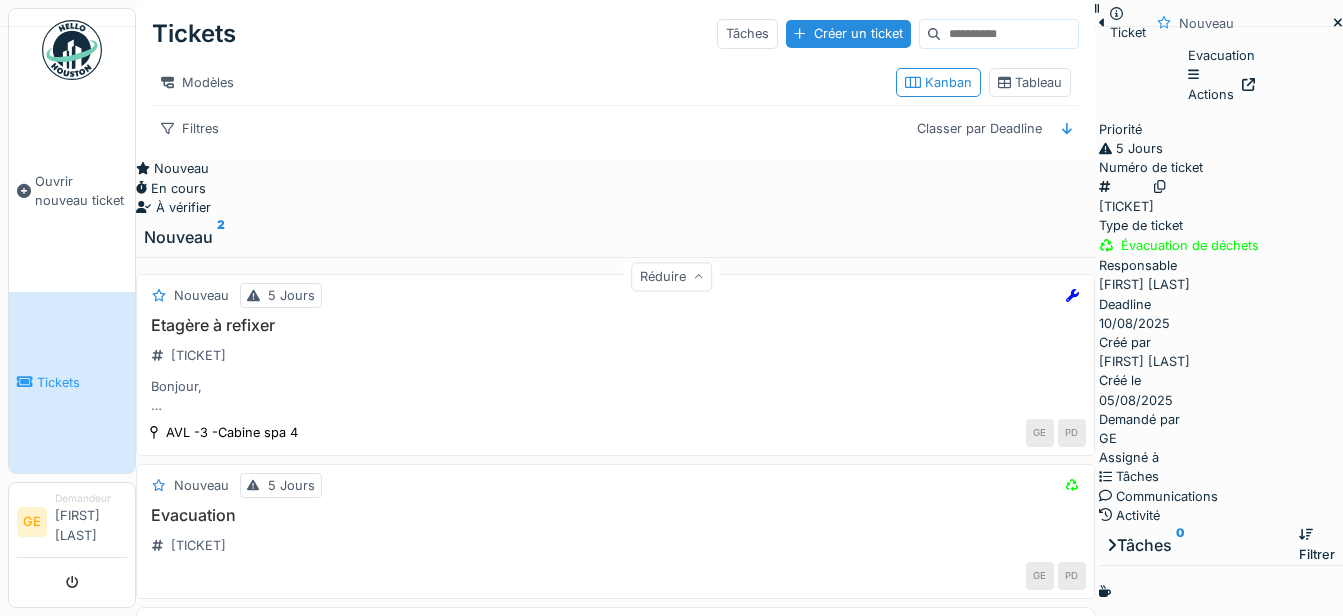 scroll, scrollTop: 0, scrollLeft: 0, axis: both 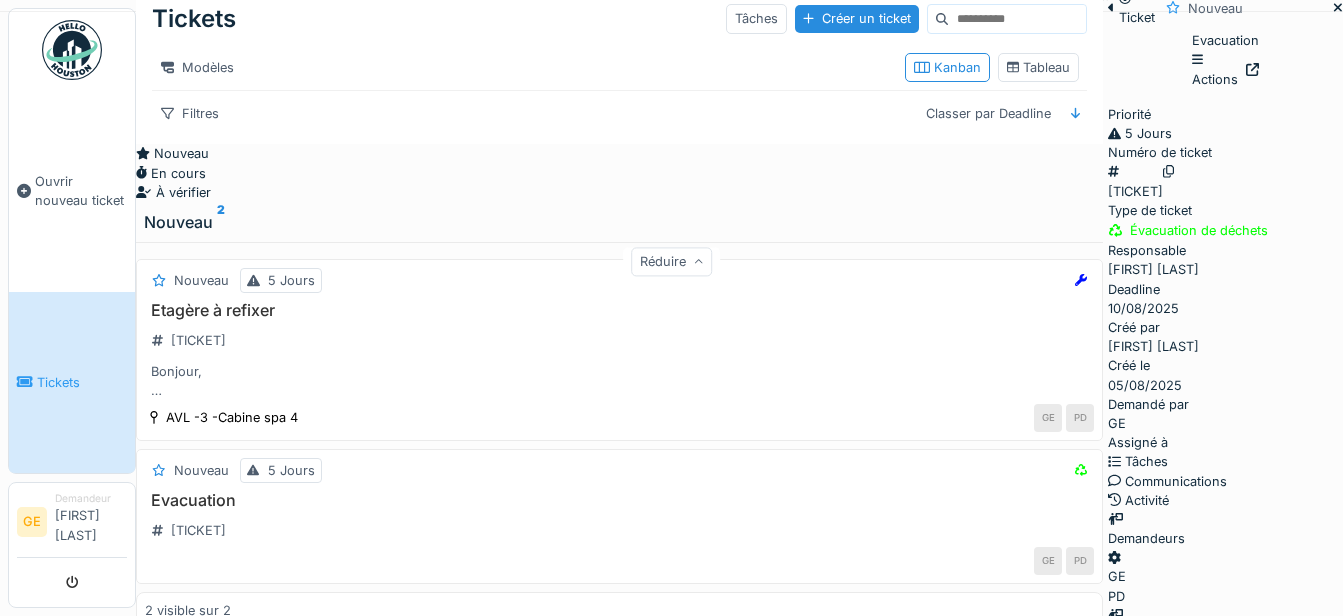 click on "Demandeurs GE PD" at bounding box center [1225, 558] 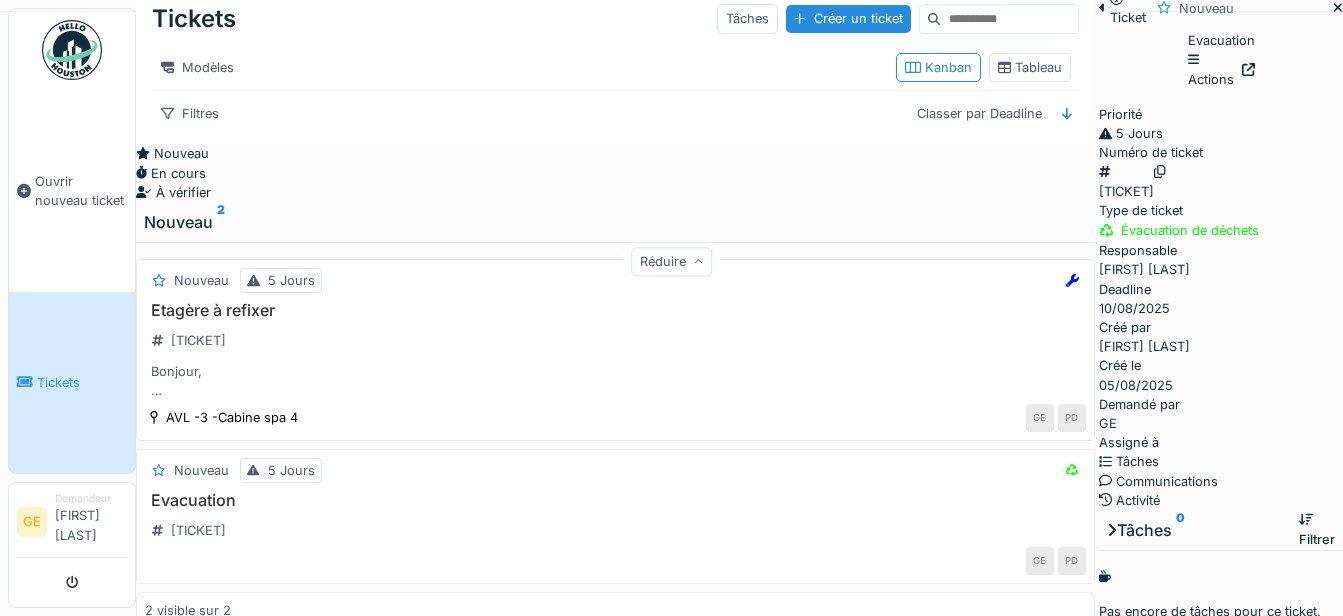 scroll, scrollTop: 0, scrollLeft: 0, axis: both 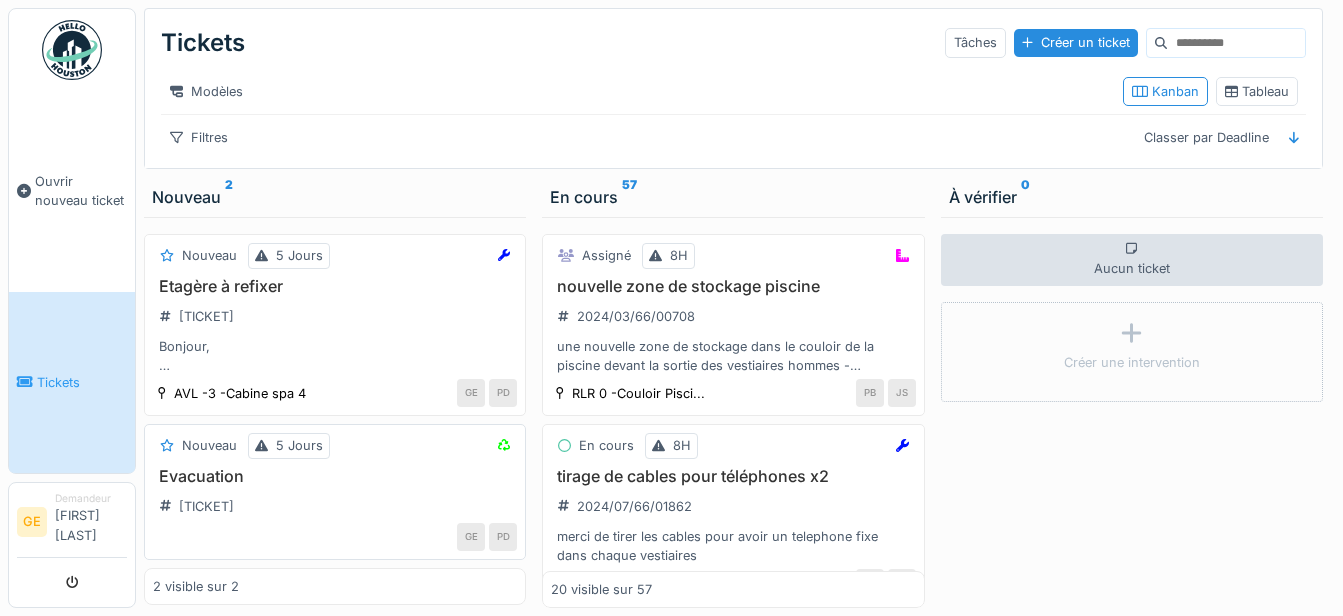 click on "Evacuation  2025/08/66/03017" at bounding box center [335, 495] 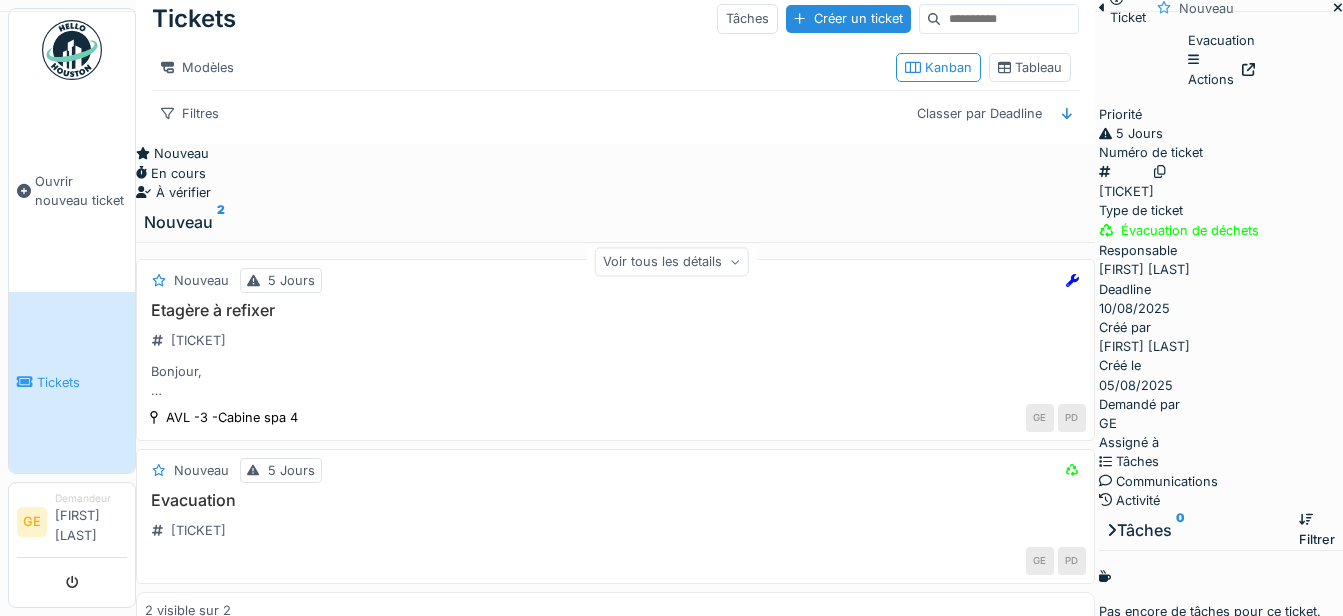 scroll, scrollTop: 0, scrollLeft: 0, axis: both 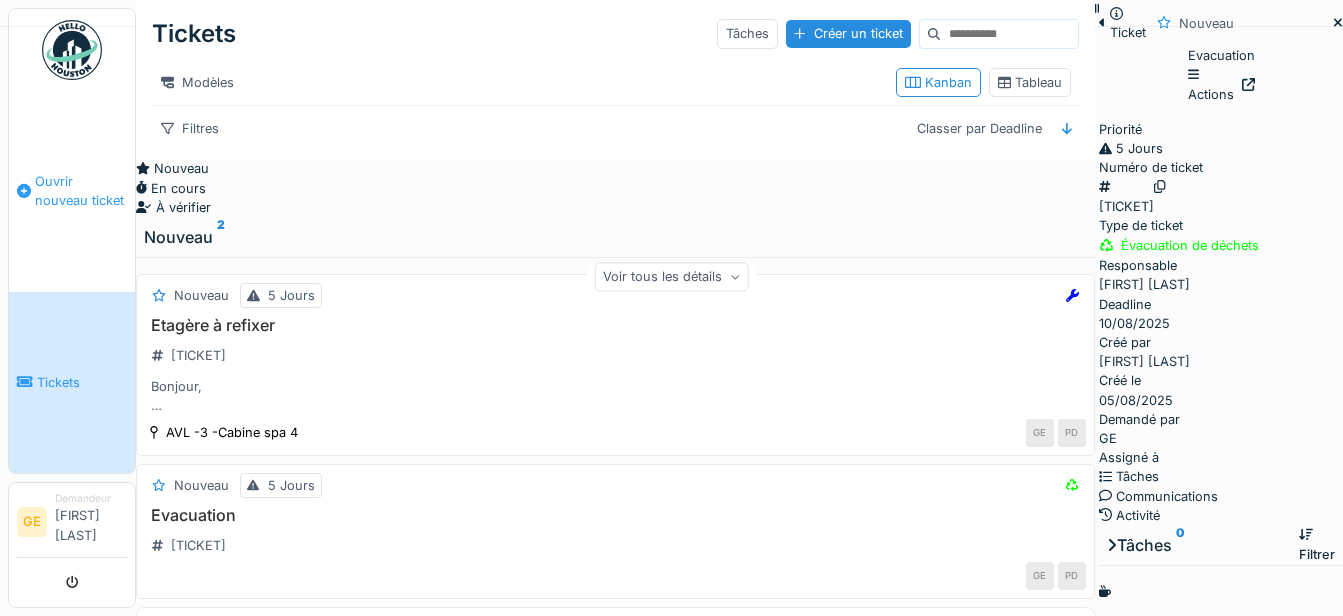 click on "Ouvrir nouveau ticket" at bounding box center (81, 191) 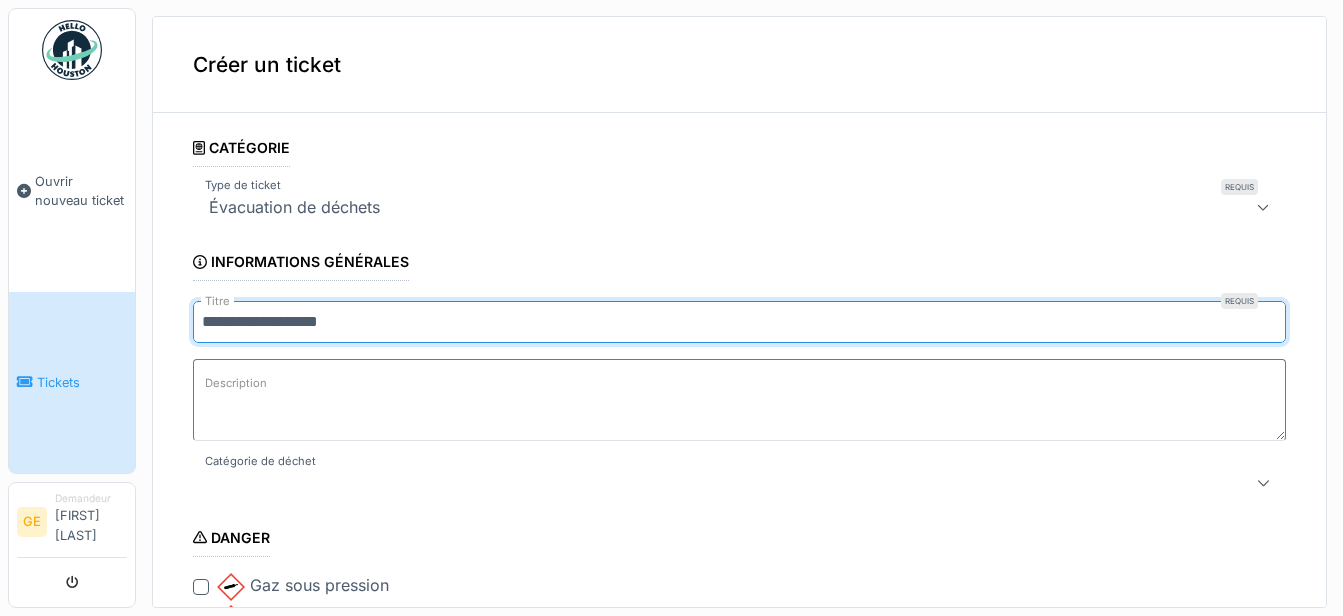 scroll, scrollTop: 0, scrollLeft: 0, axis: both 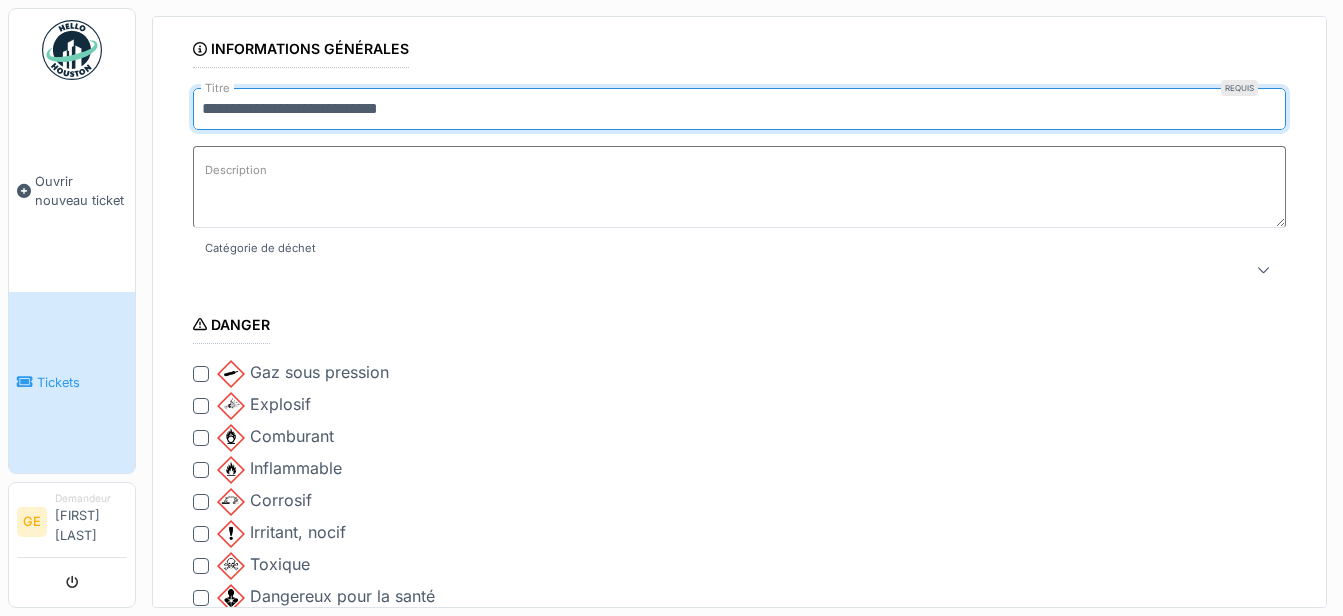 type on "**********" 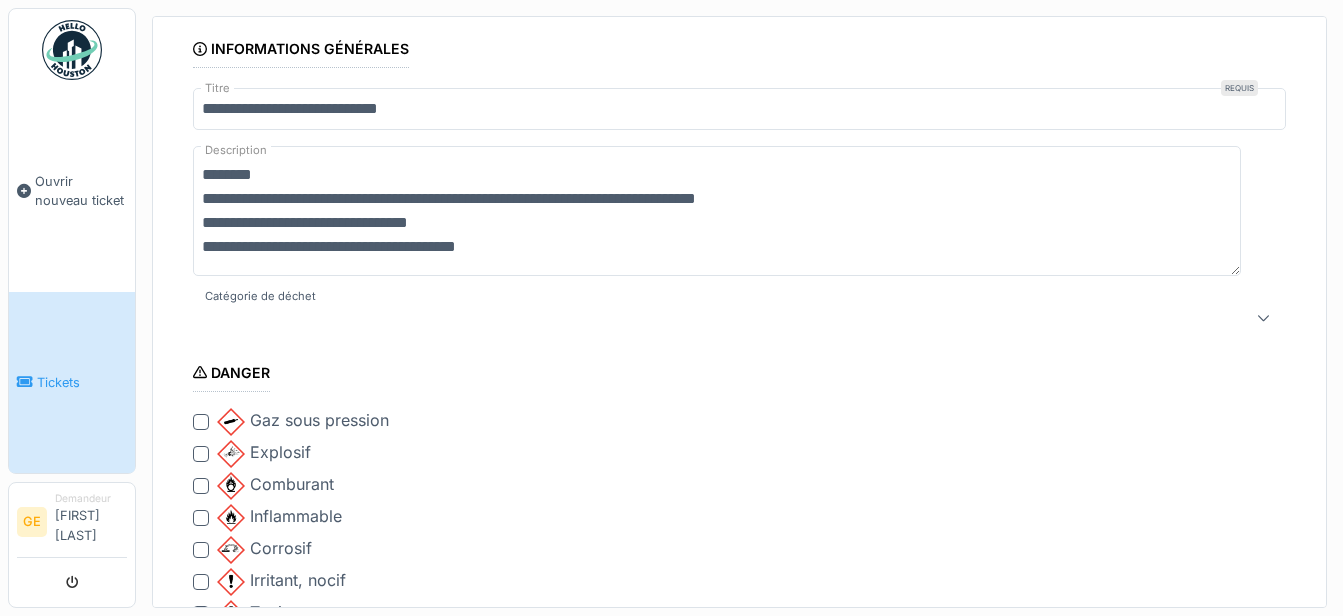 scroll, scrollTop: 0, scrollLeft: 0, axis: both 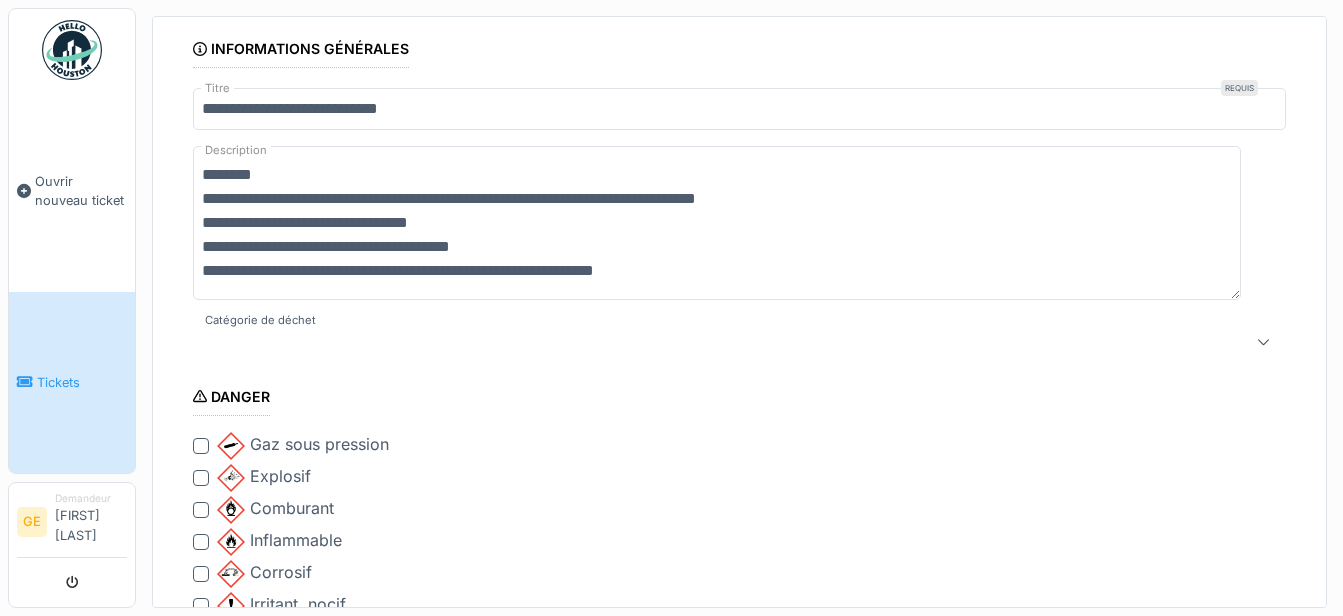 click on "**********" at bounding box center [717, 223] 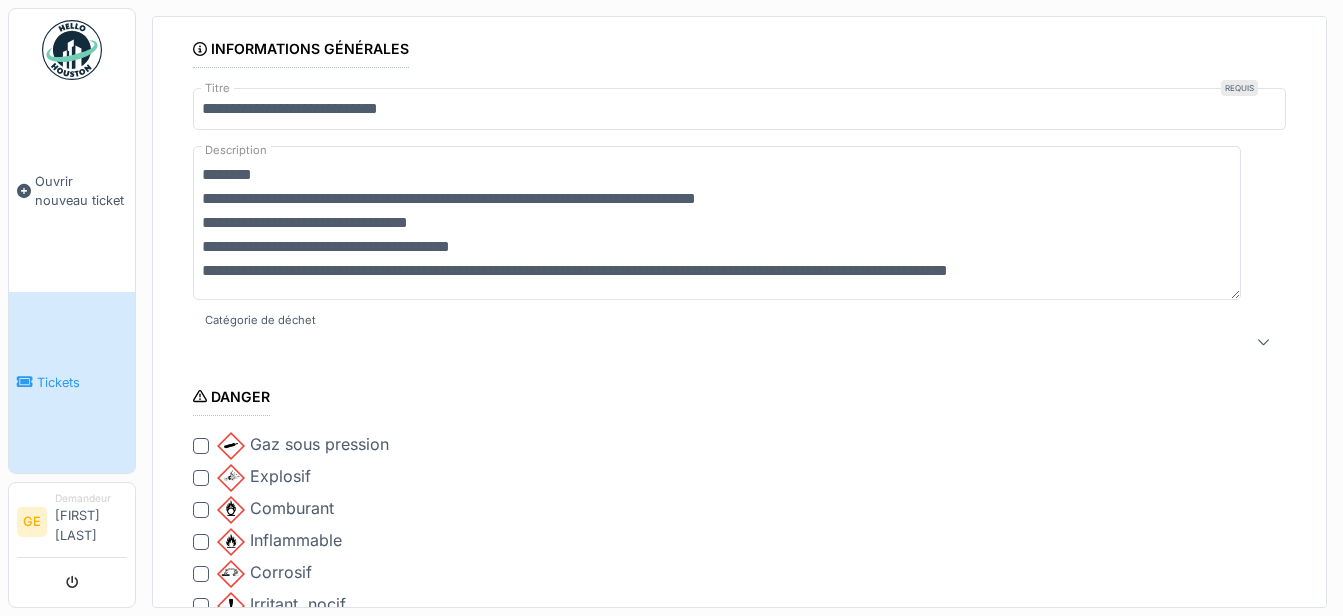 click on "**********" at bounding box center [717, 223] 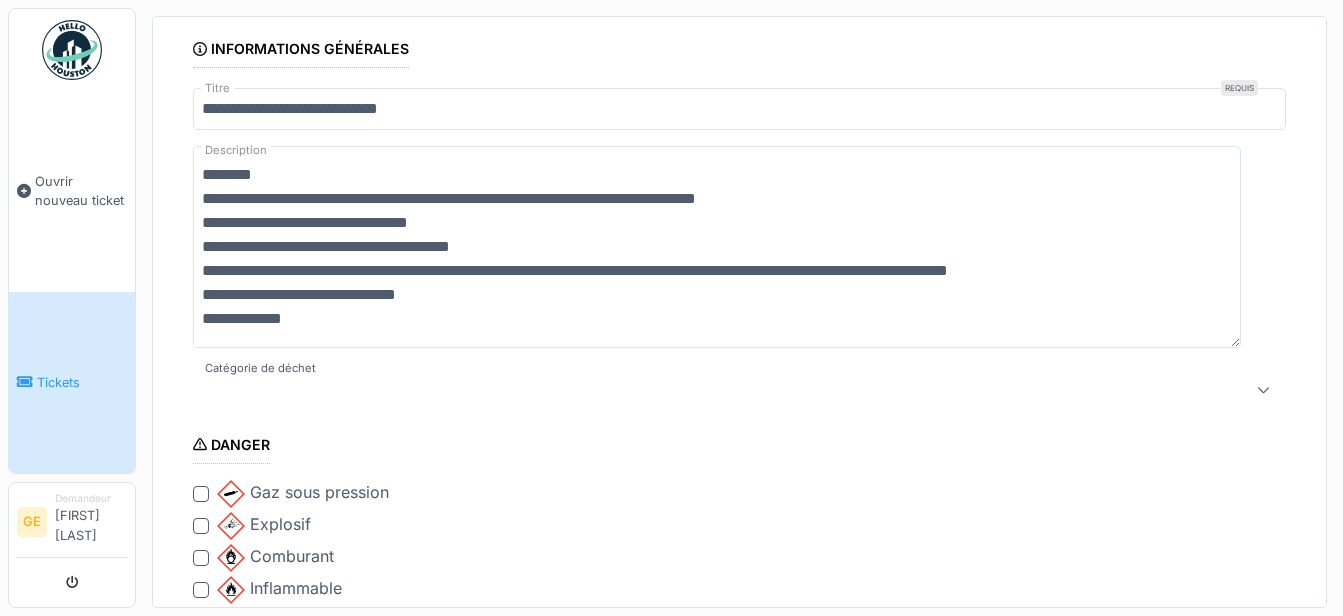 scroll, scrollTop: 0, scrollLeft: 0, axis: both 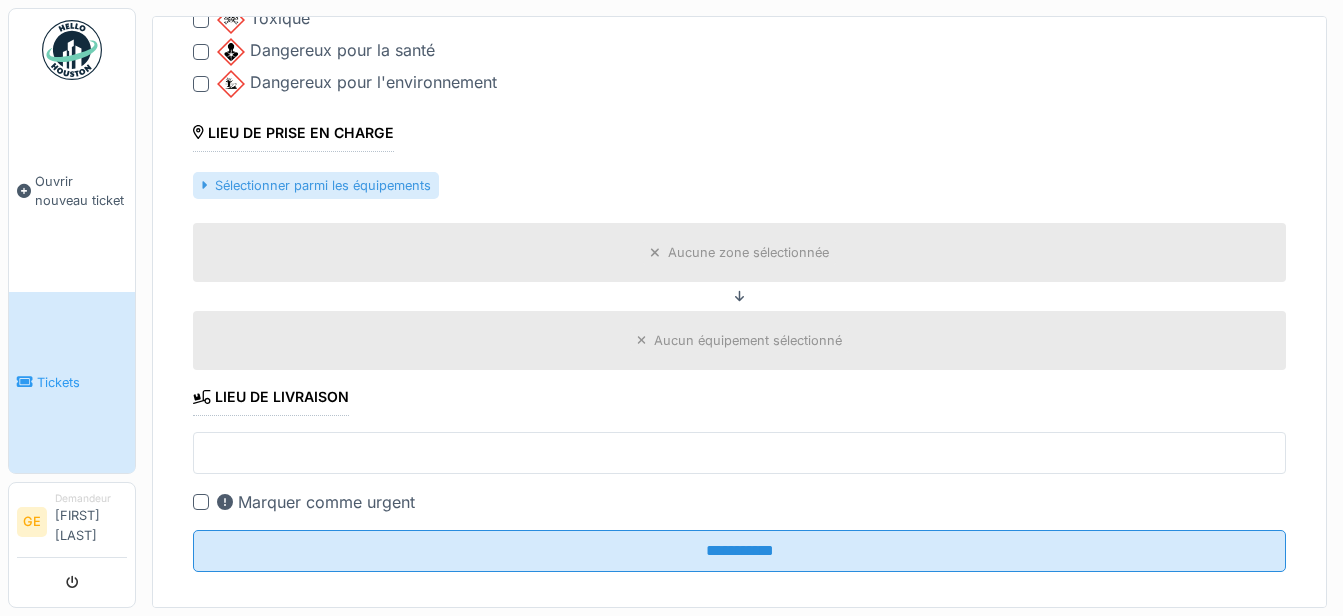 type on "**********" 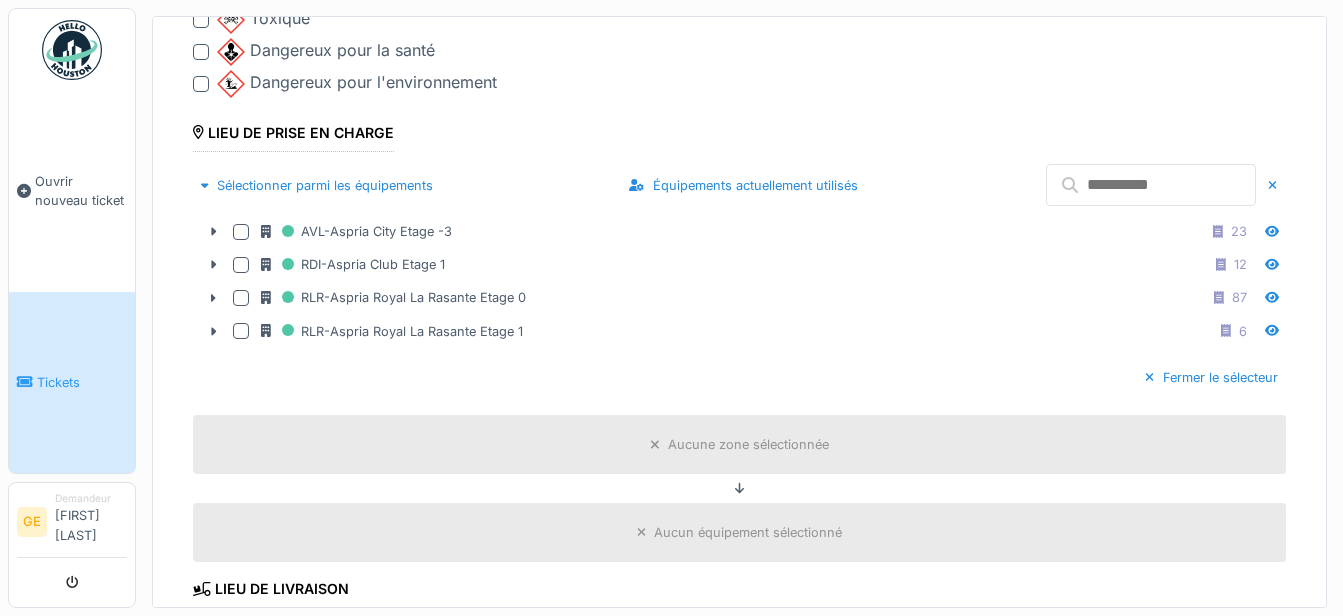 click at bounding box center [1151, 185] 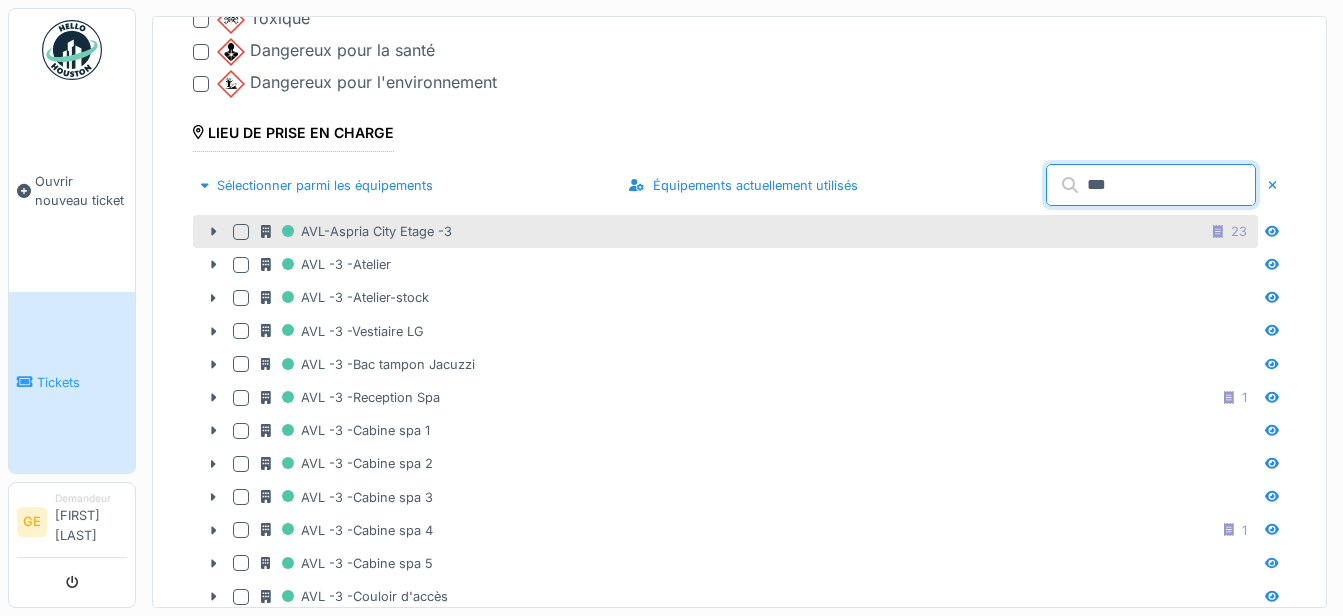 type on "***" 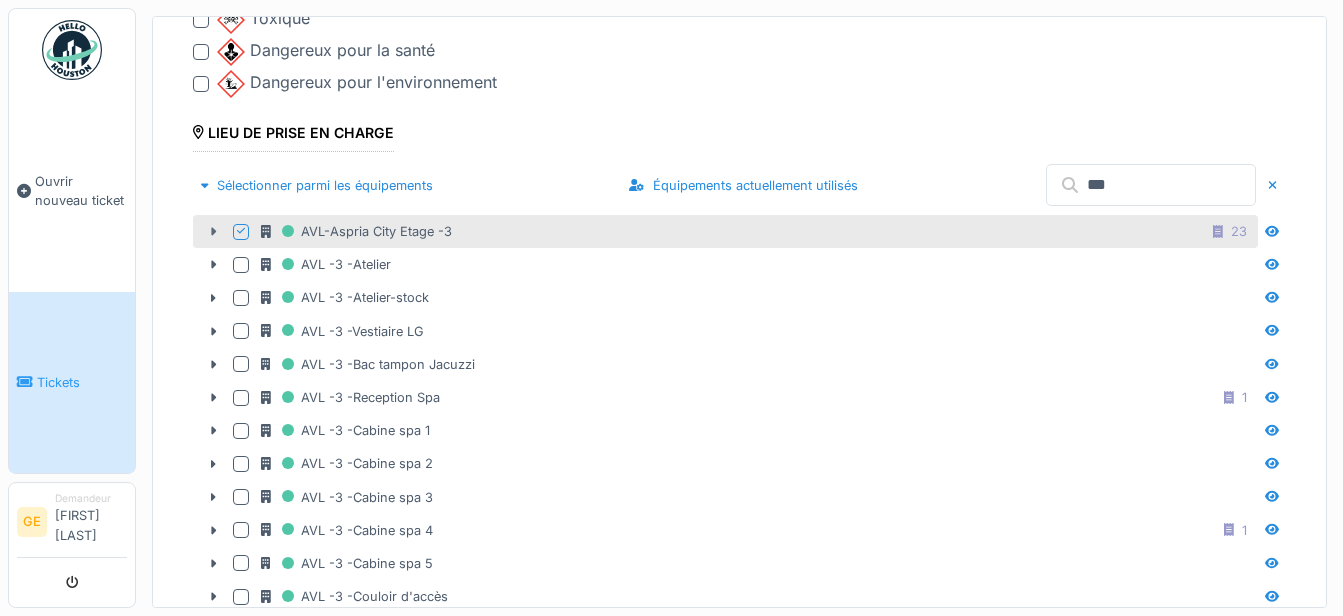 click 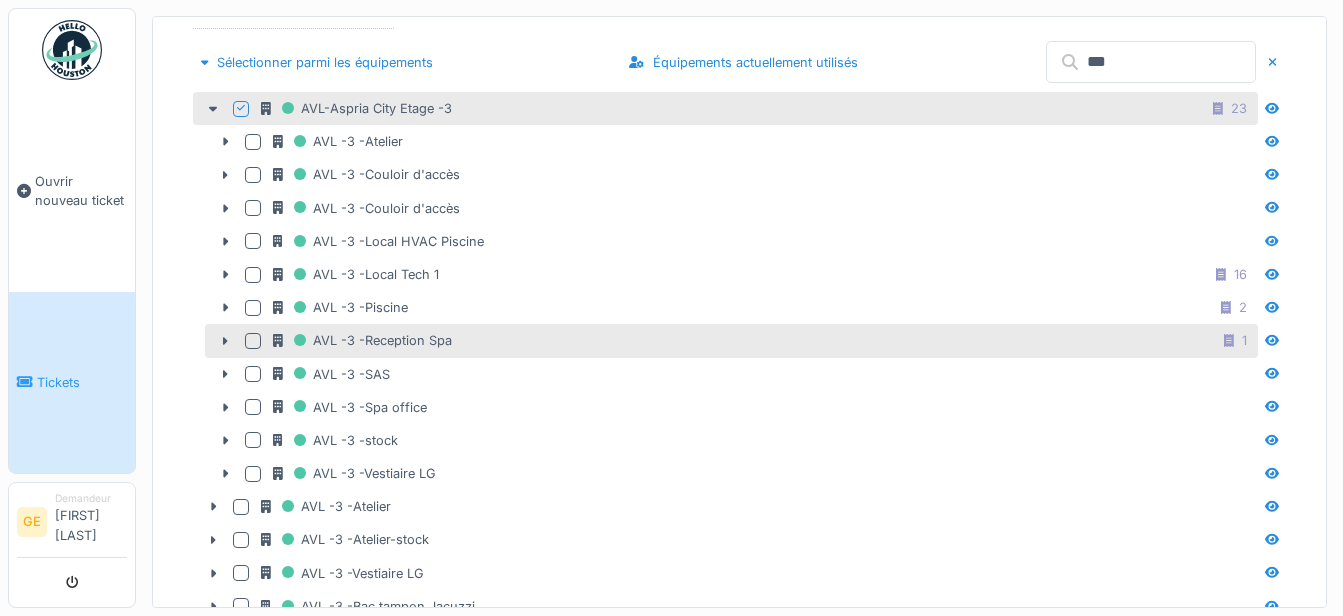 scroll, scrollTop: 1033, scrollLeft: 0, axis: vertical 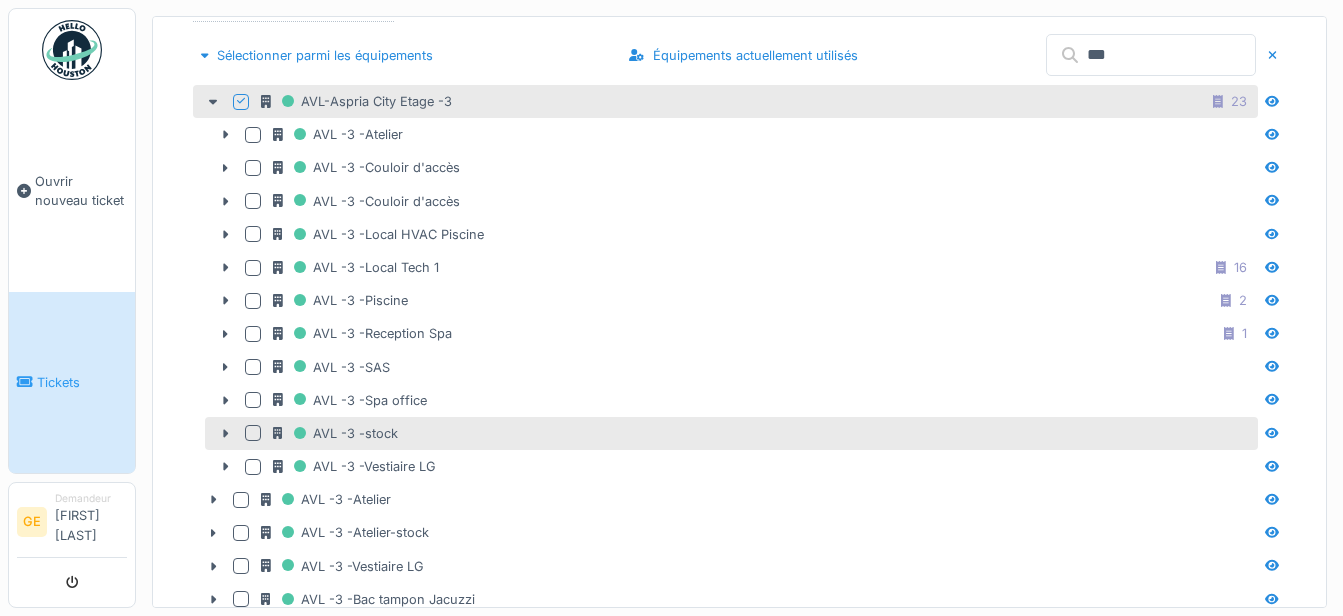 click at bounding box center [253, 433] 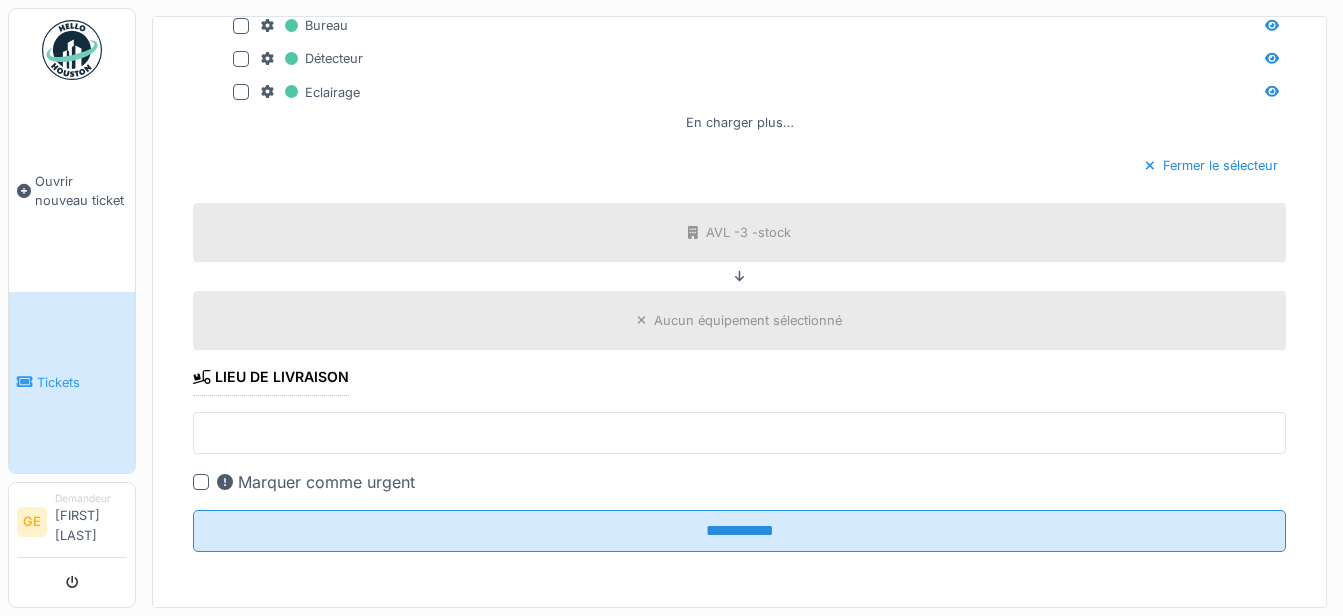 scroll, scrollTop: 2732, scrollLeft: 0, axis: vertical 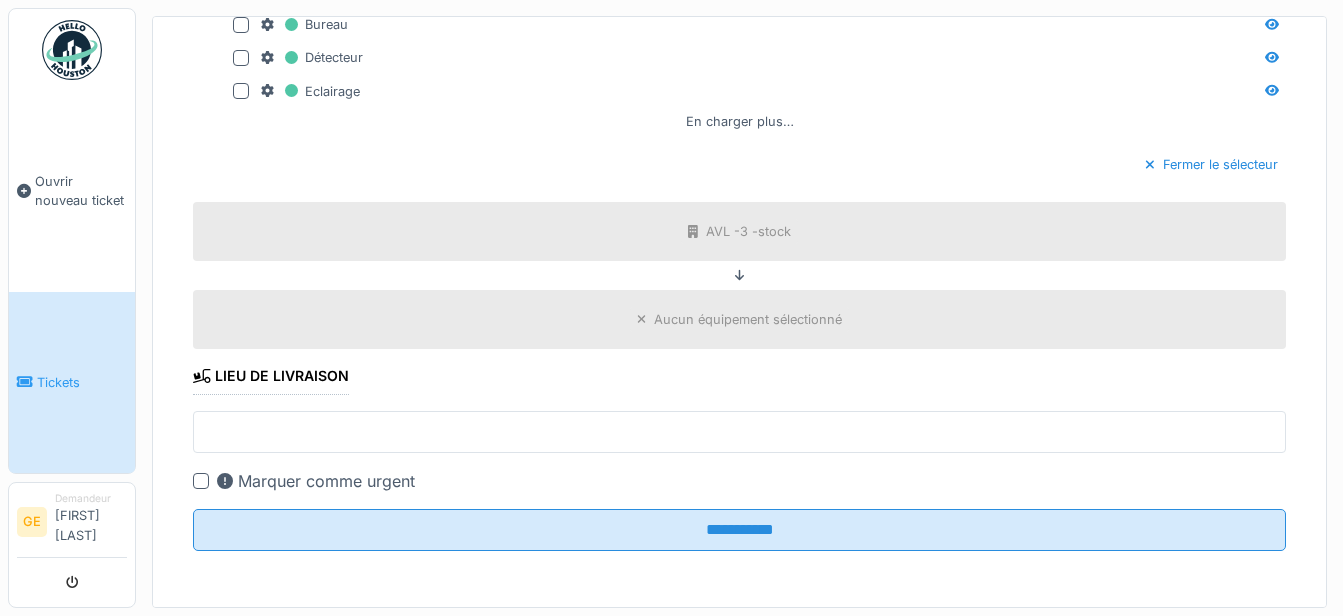 click at bounding box center (201, 481) 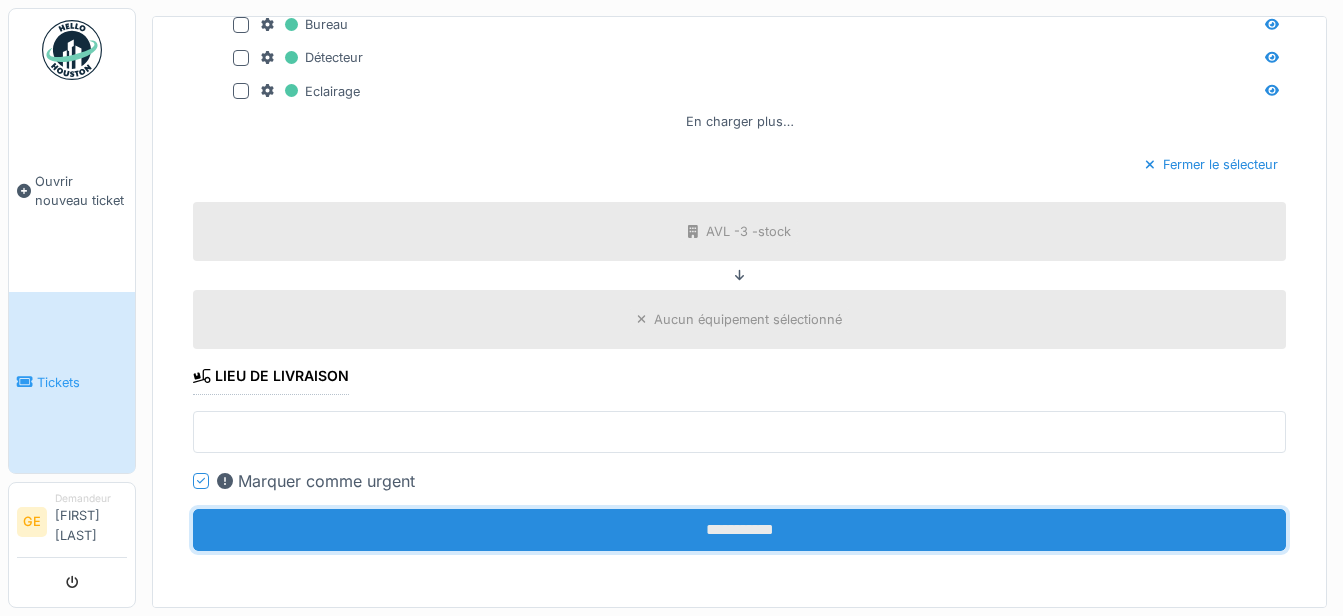 click on "**********" at bounding box center [739, 530] 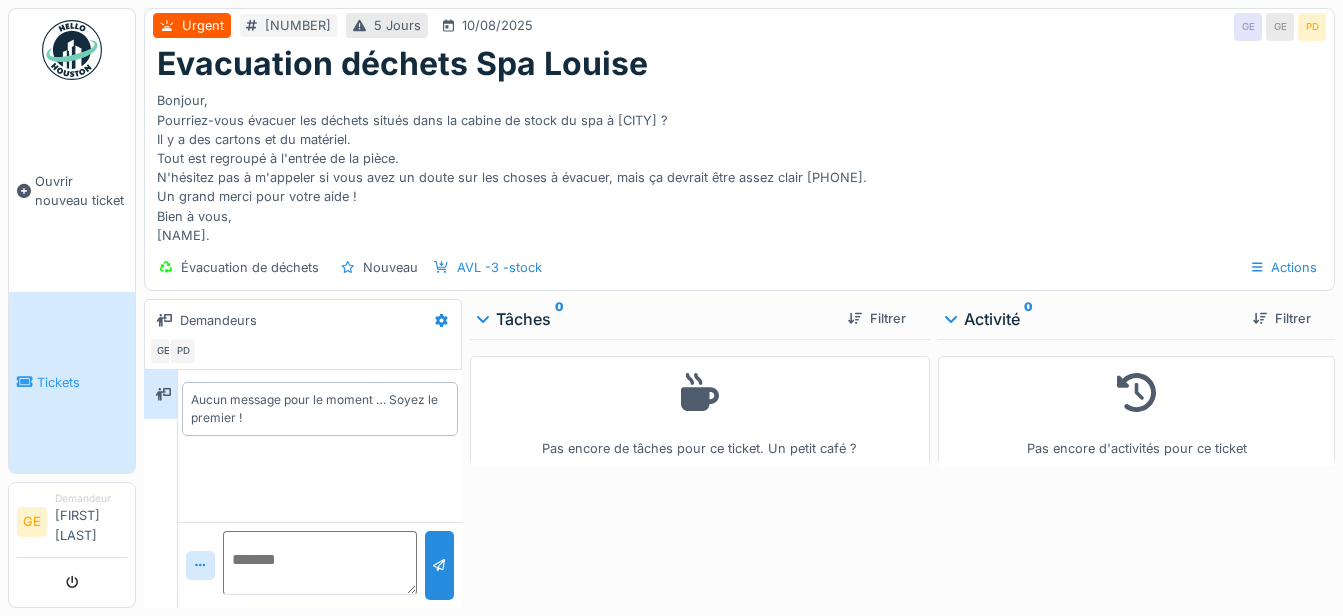 scroll, scrollTop: 0, scrollLeft: 0, axis: both 